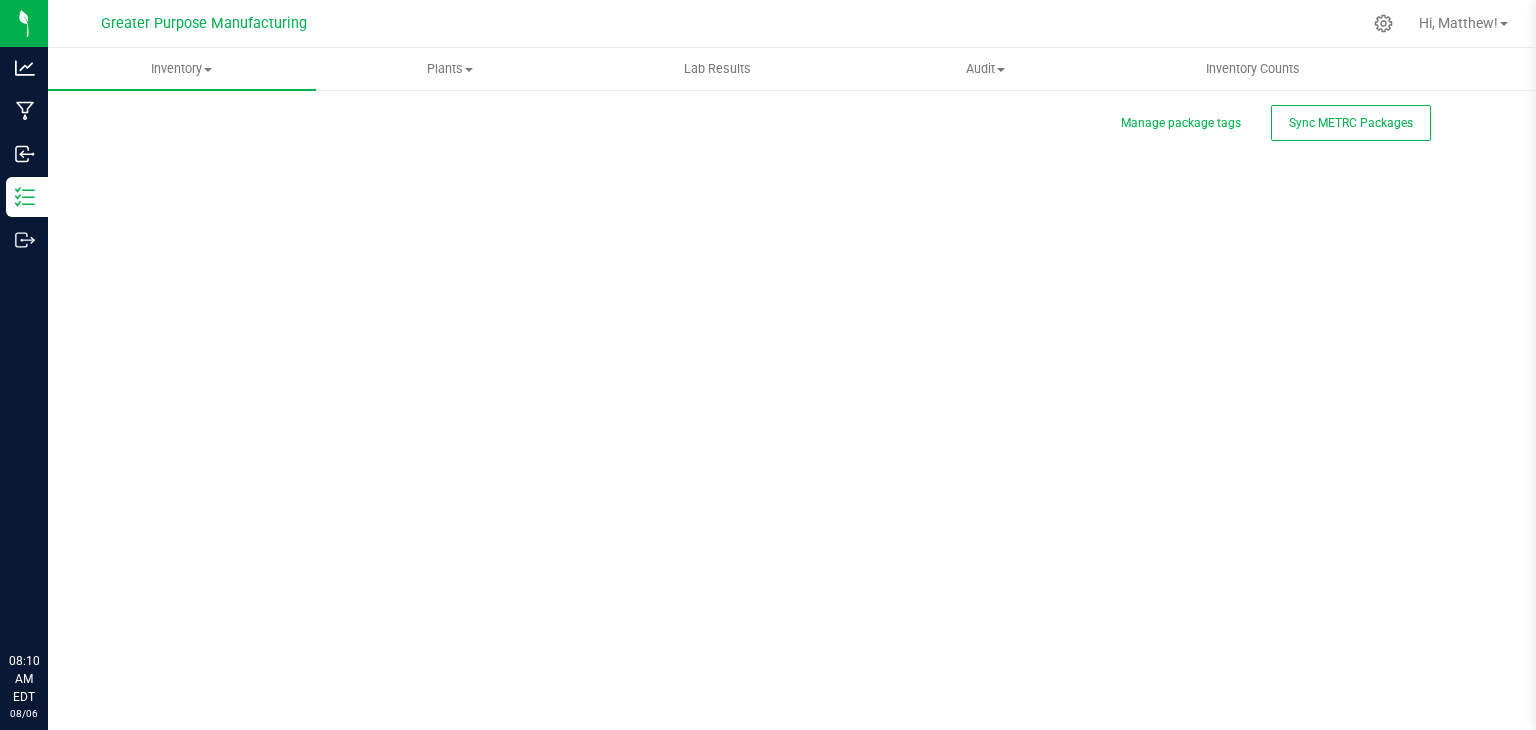 scroll, scrollTop: 0, scrollLeft: 0, axis: both 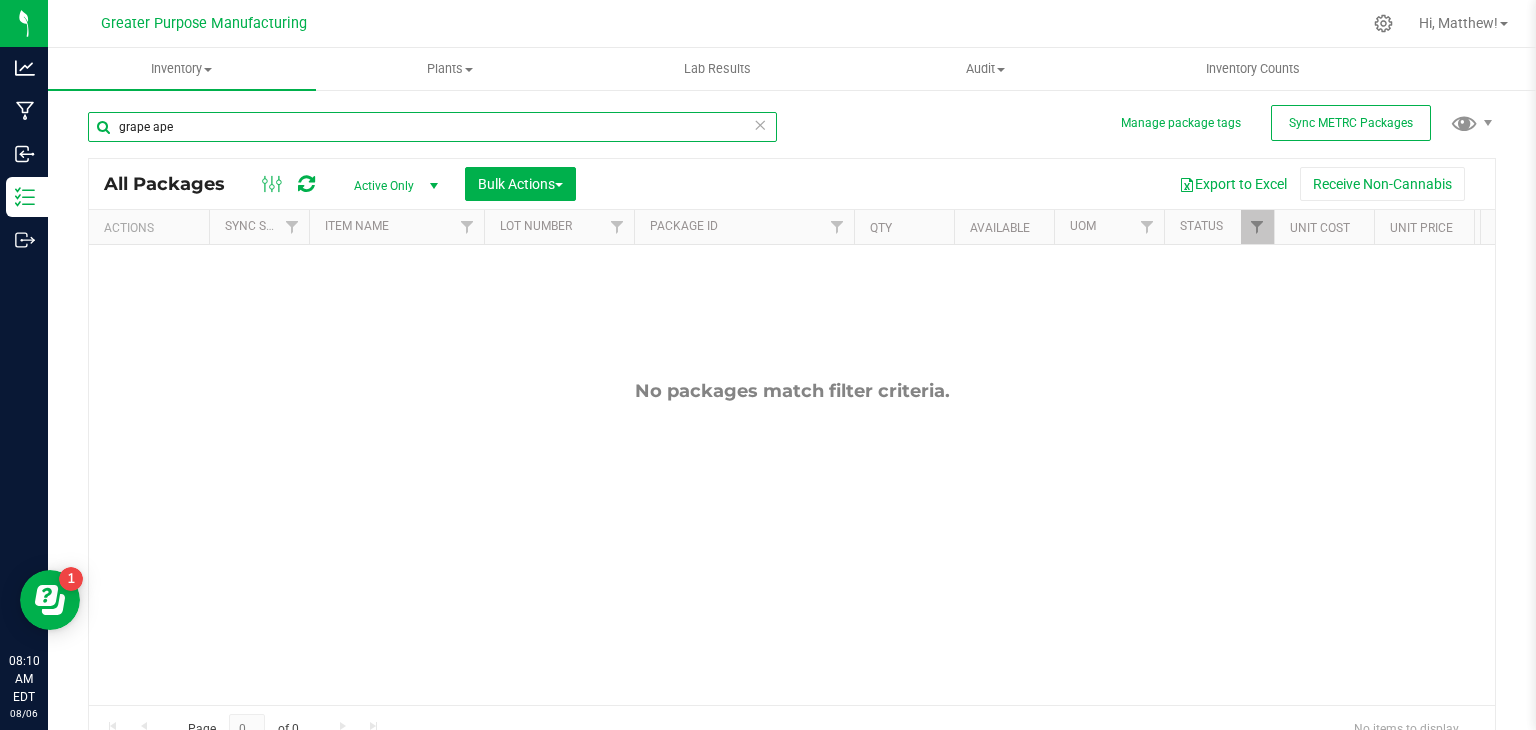 drag, startPoint x: 192, startPoint y: 139, endPoint x: 133, endPoint y: 141, distance: 59.03389 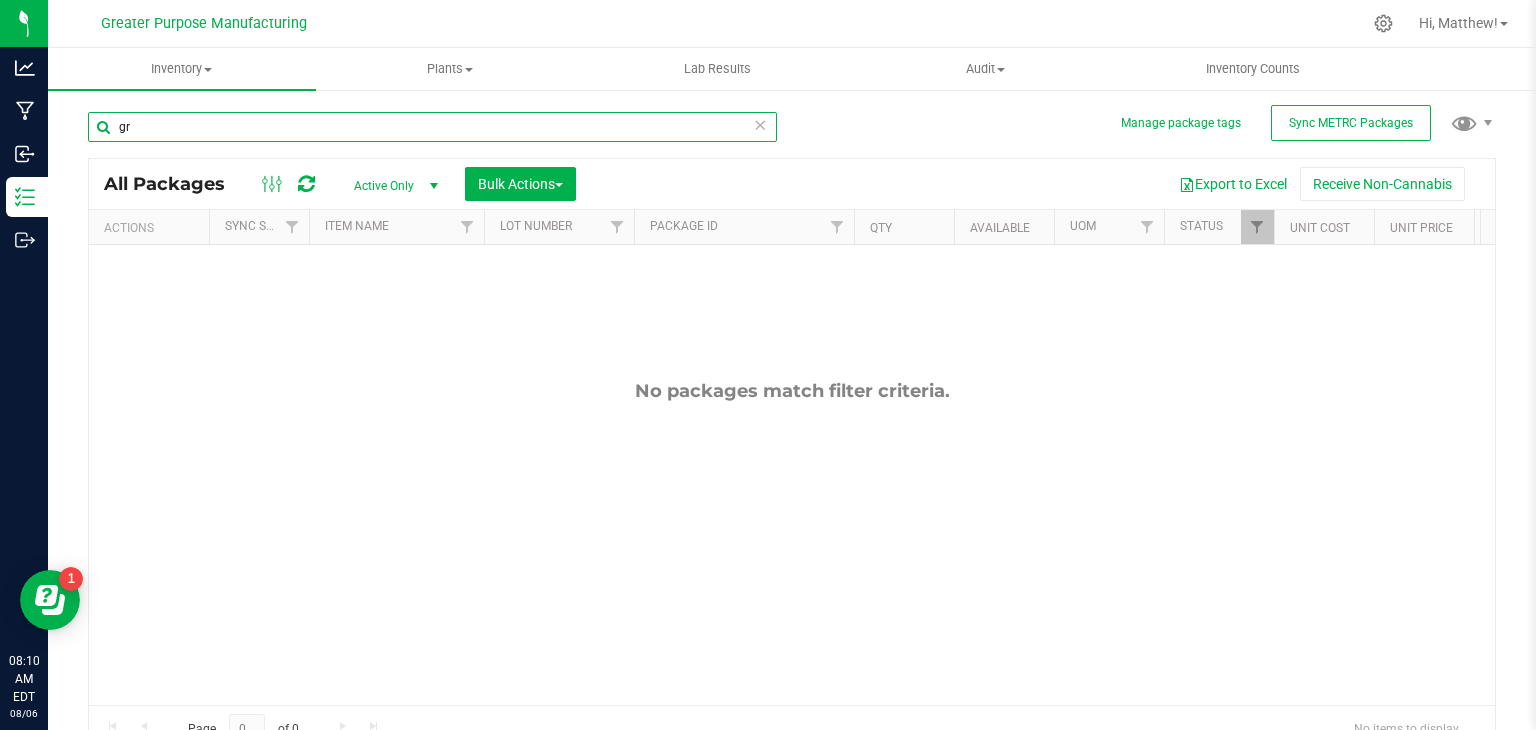 type on "g" 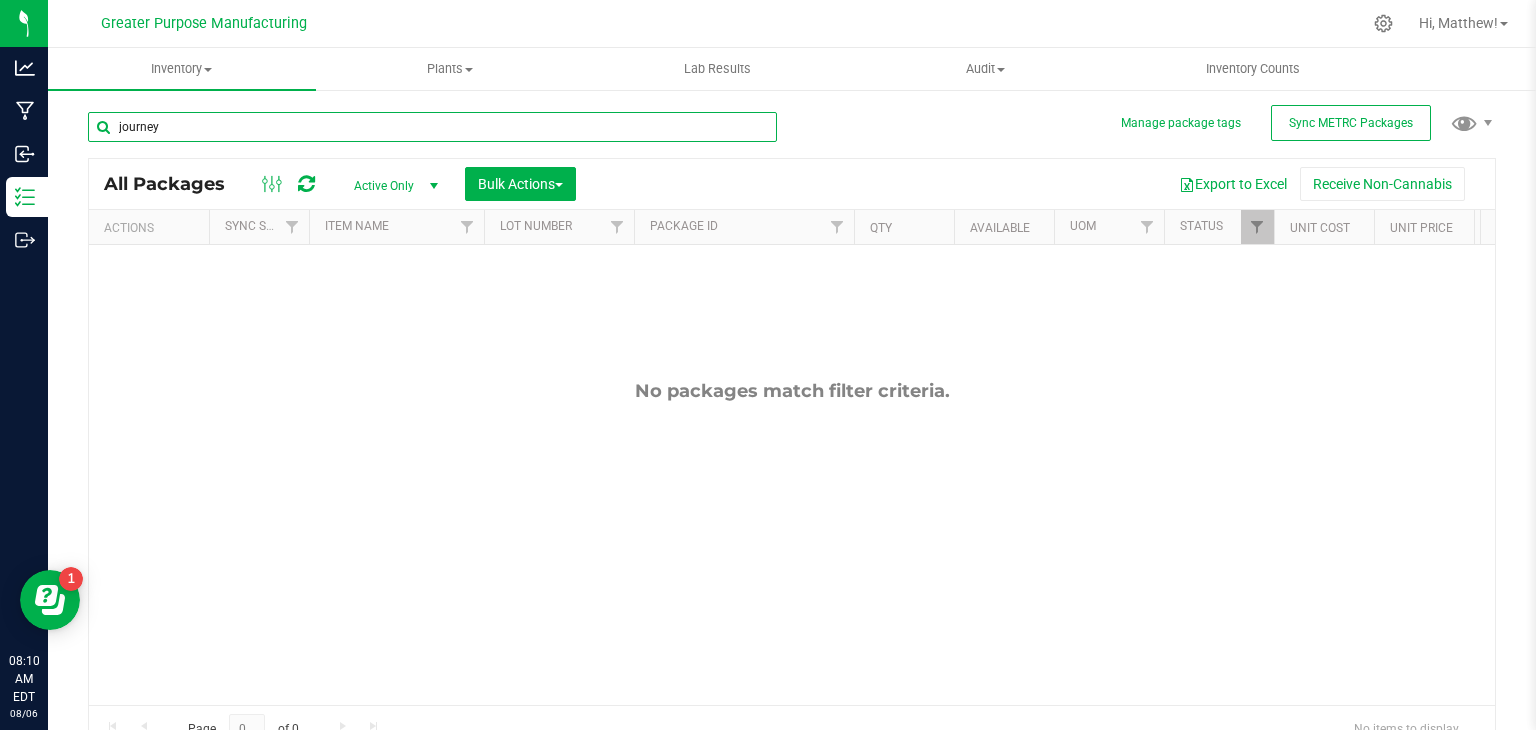 click on "journey" at bounding box center [432, 127] 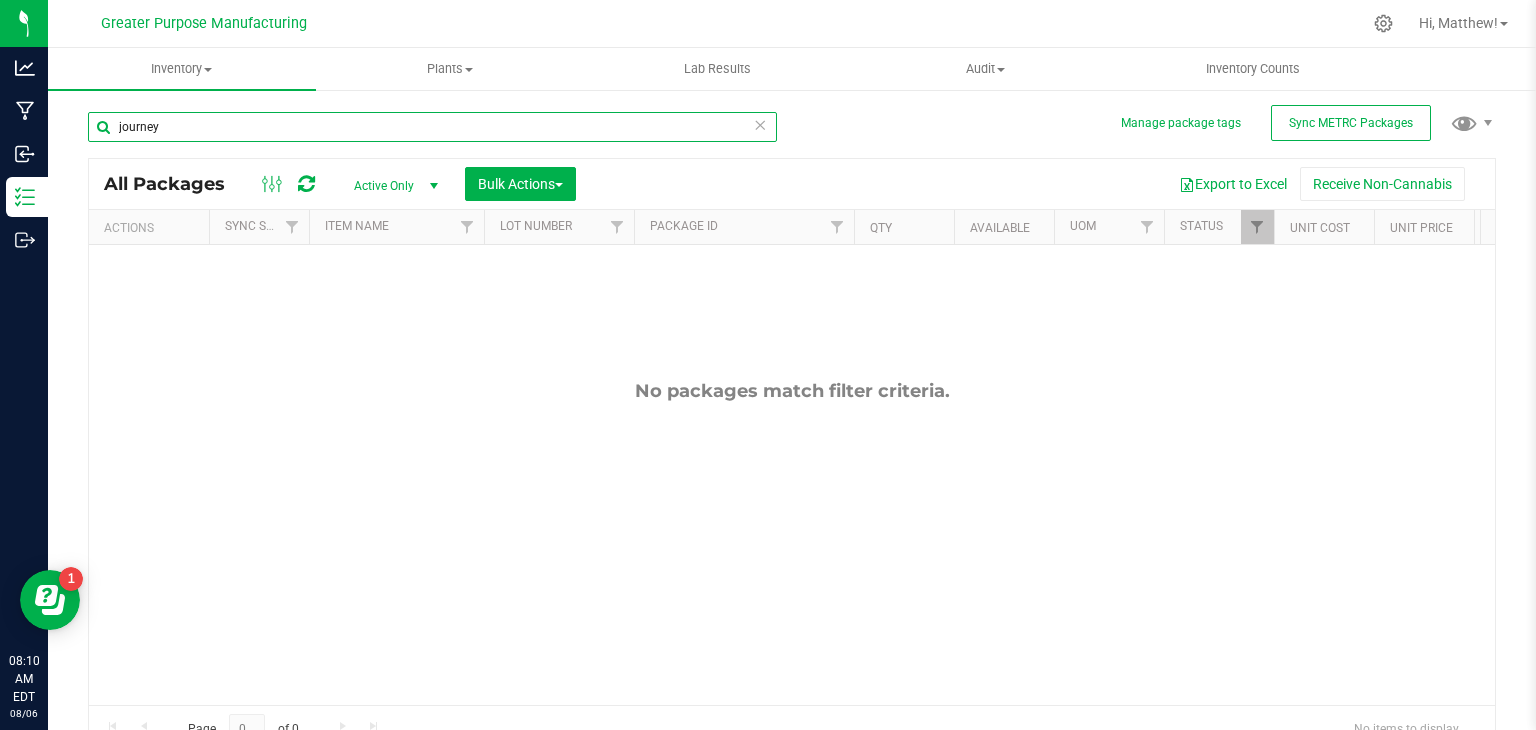 click on "journey" at bounding box center (432, 127) 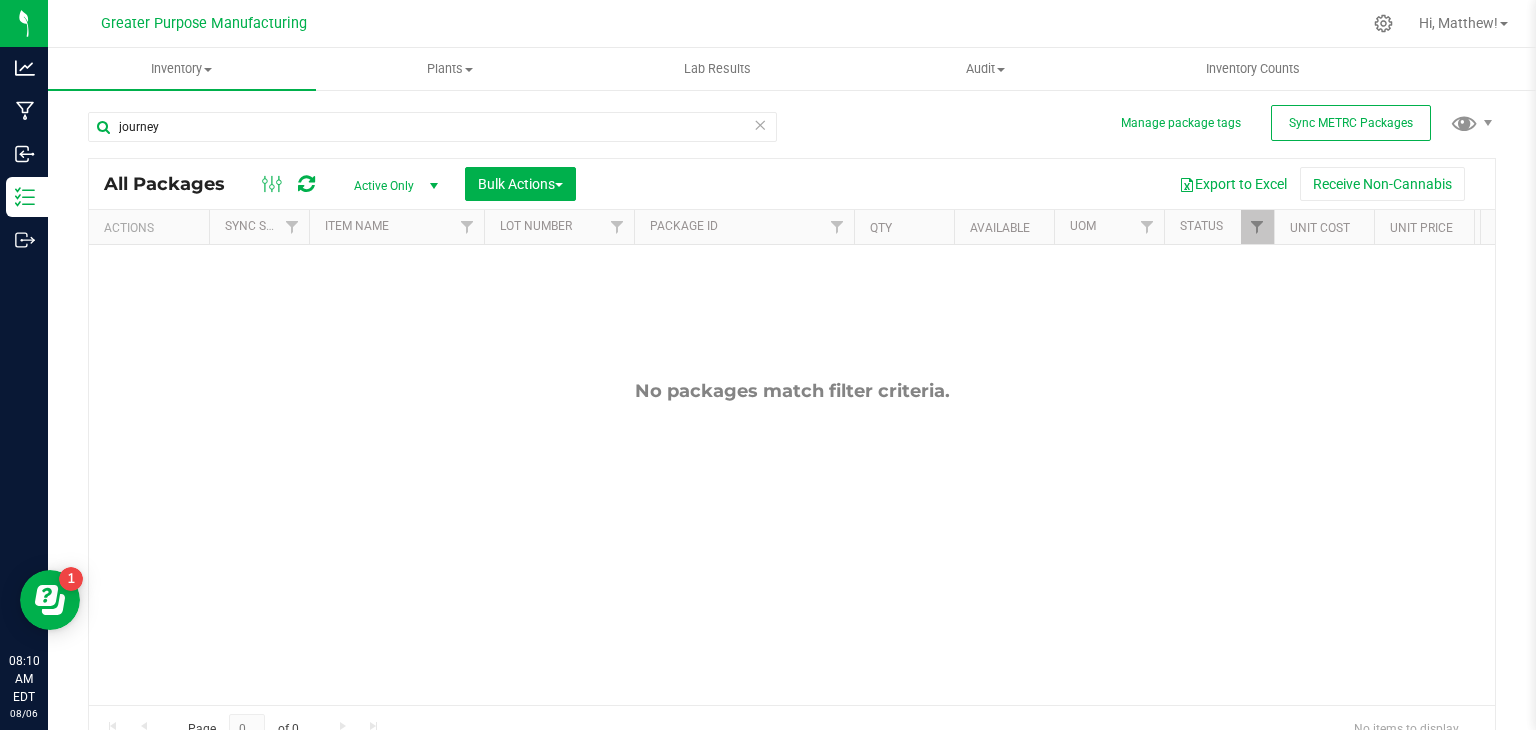 click at bounding box center (760, 124) 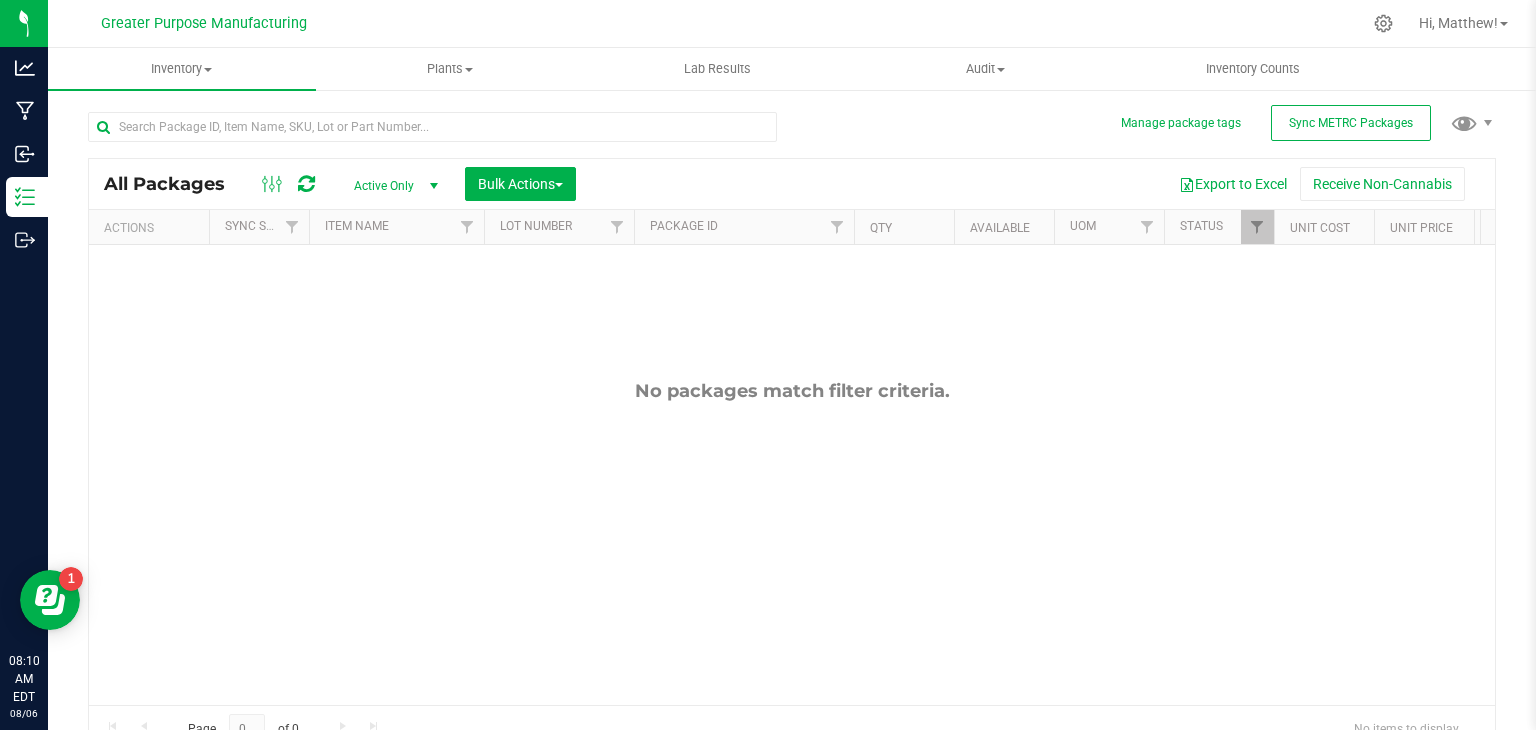 click at bounding box center (1274, 227) 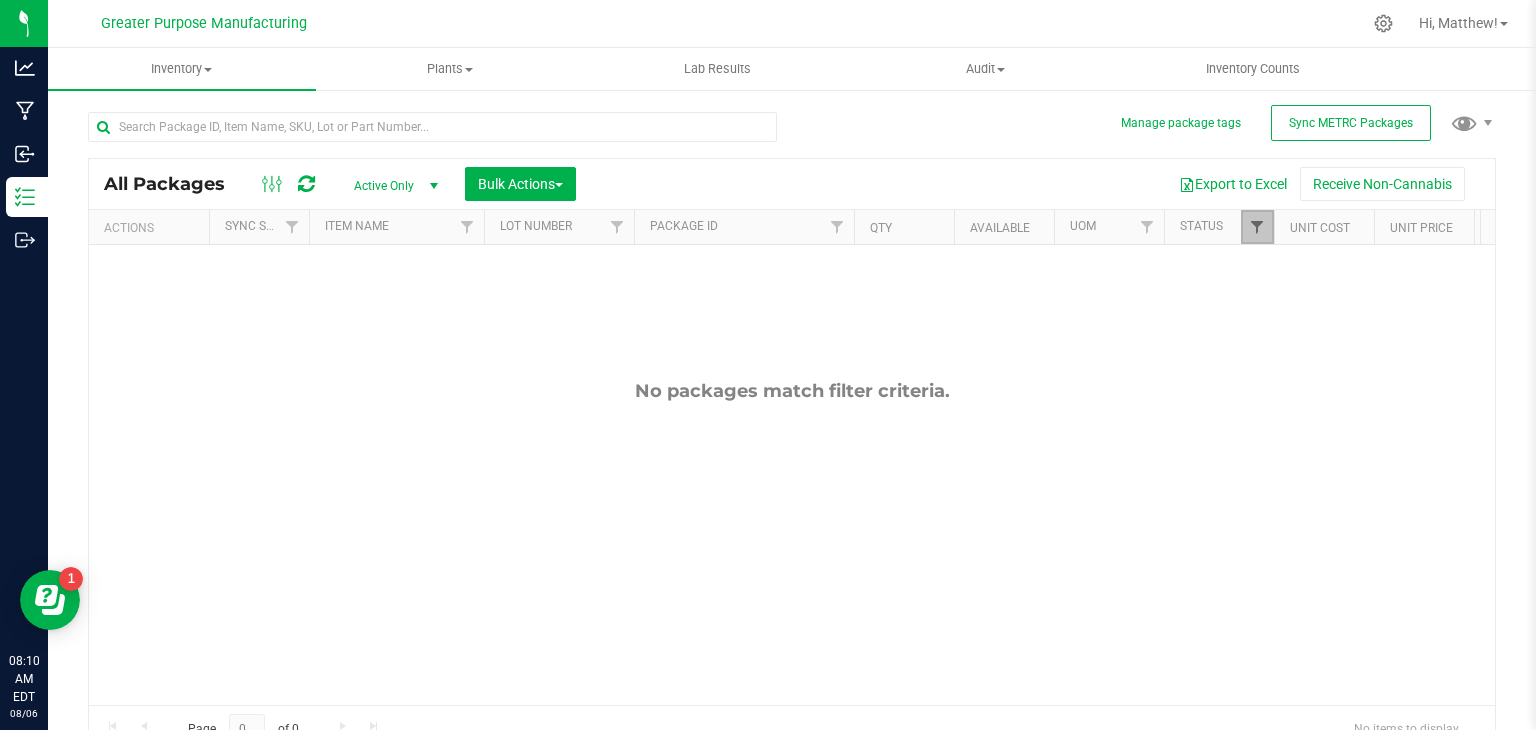 click at bounding box center (1257, 227) 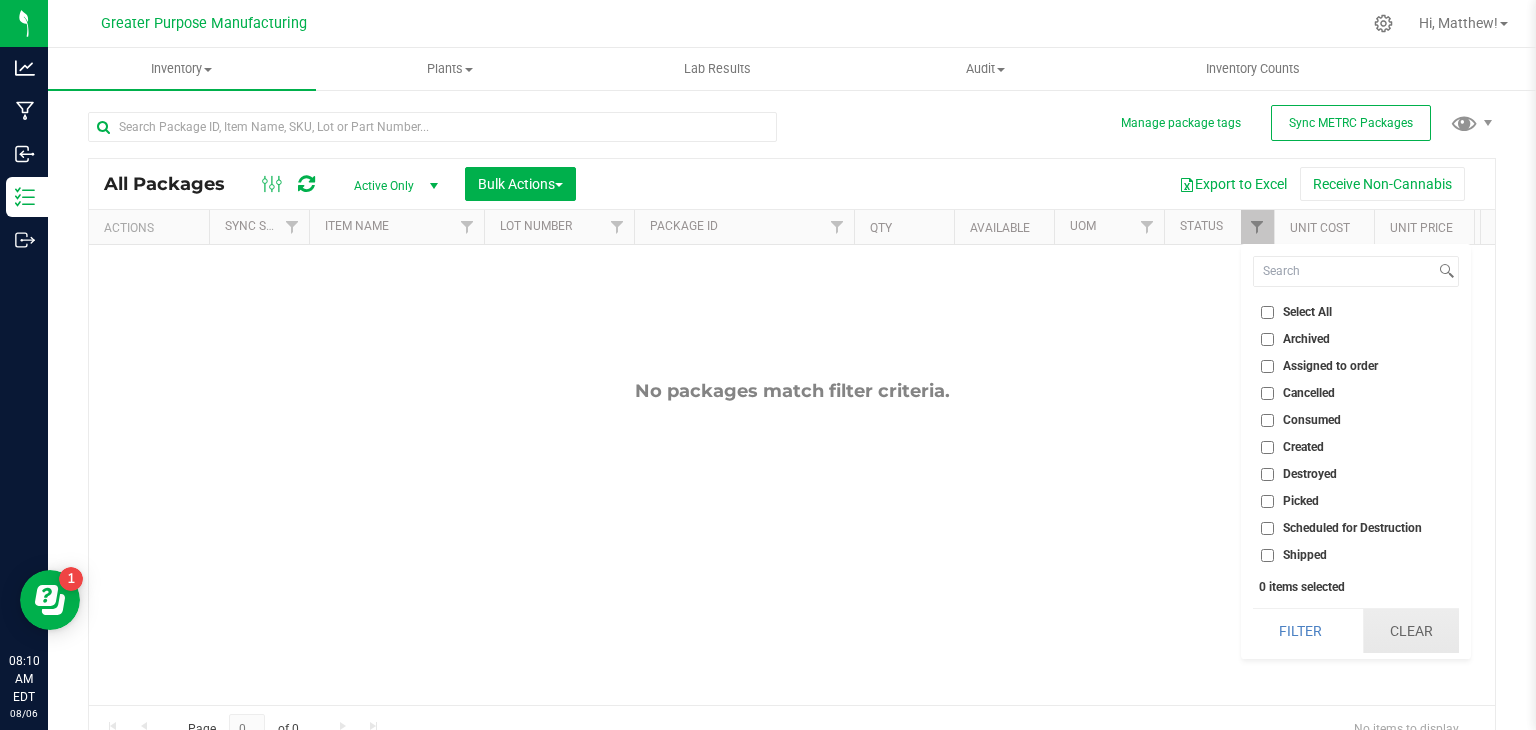 click on "Clear" at bounding box center [1411, 631] 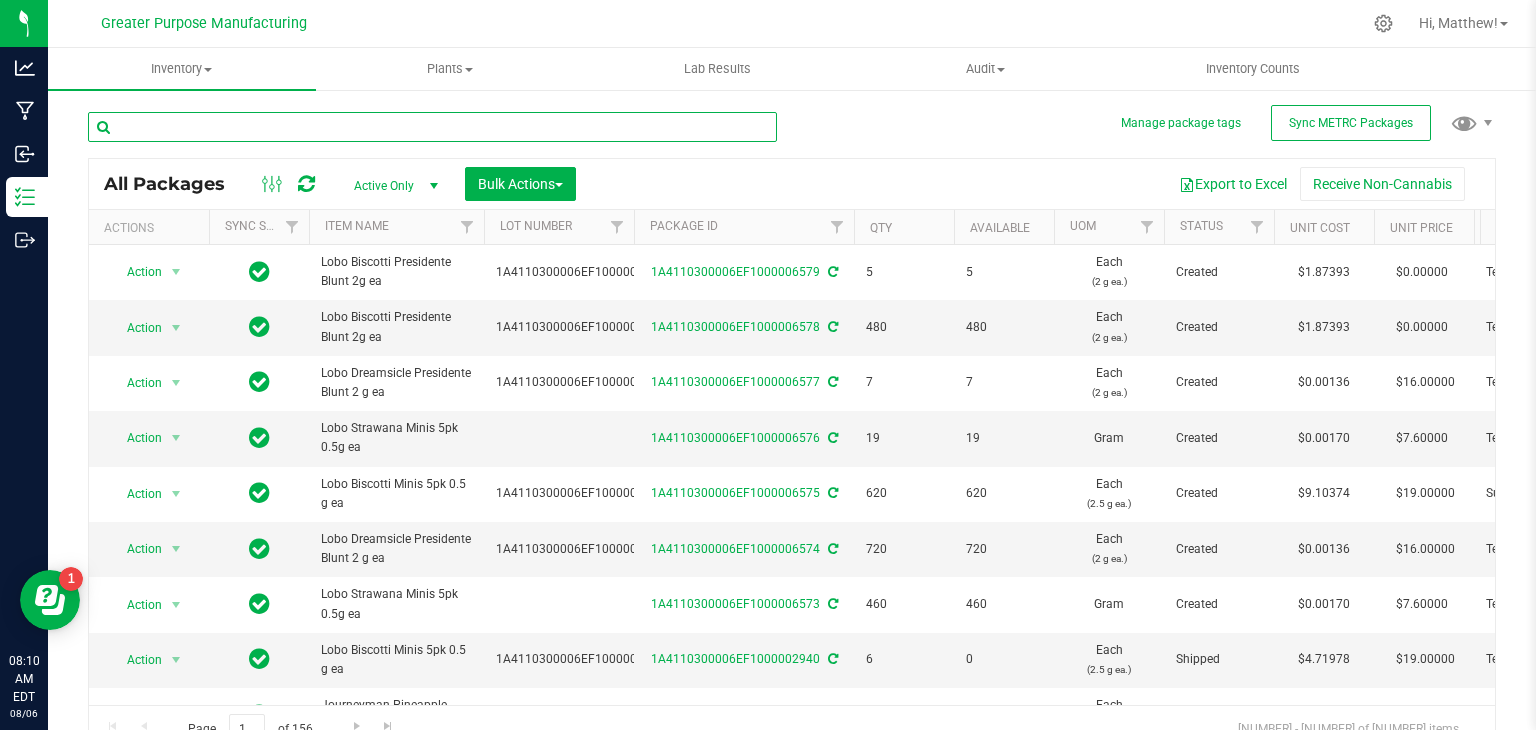 click at bounding box center [432, 127] 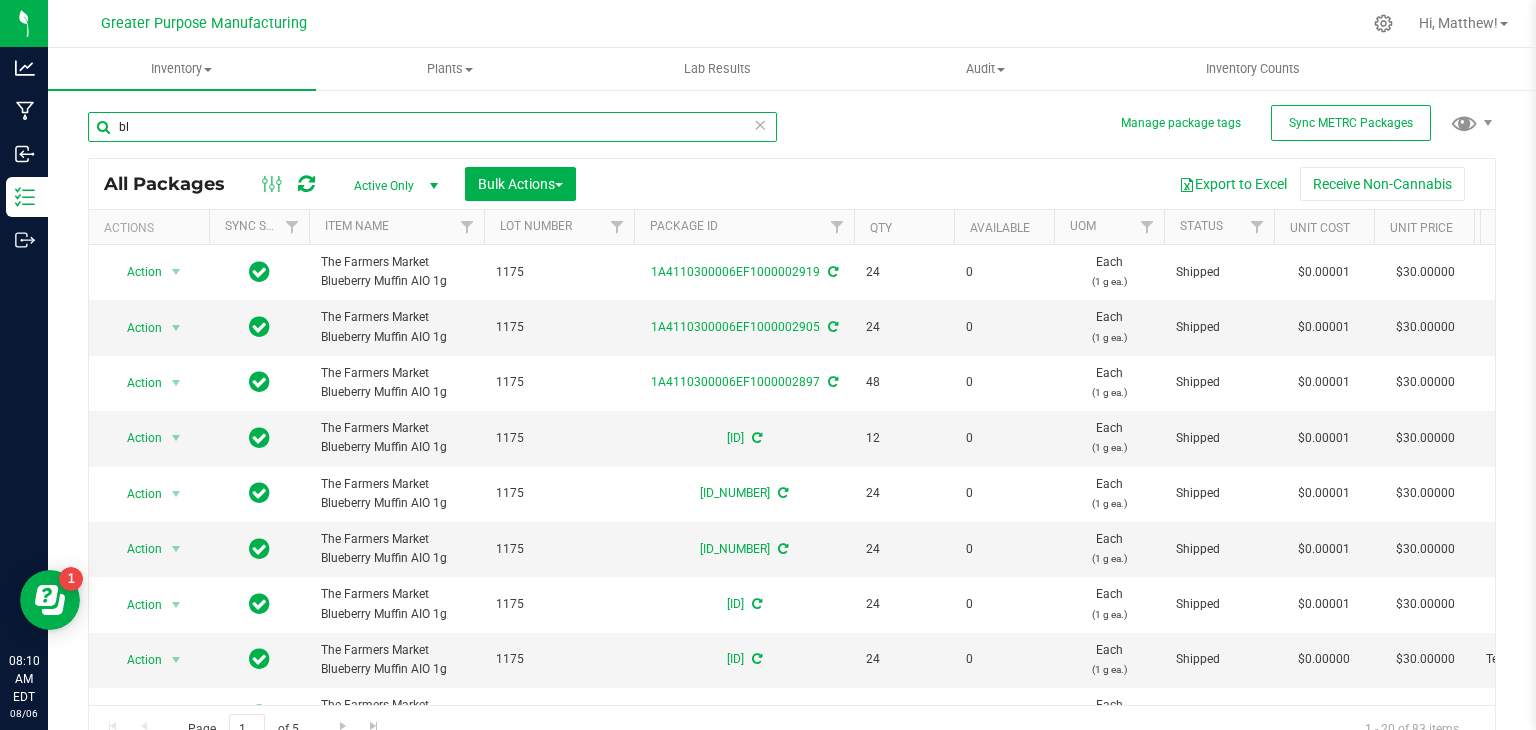 type on "b" 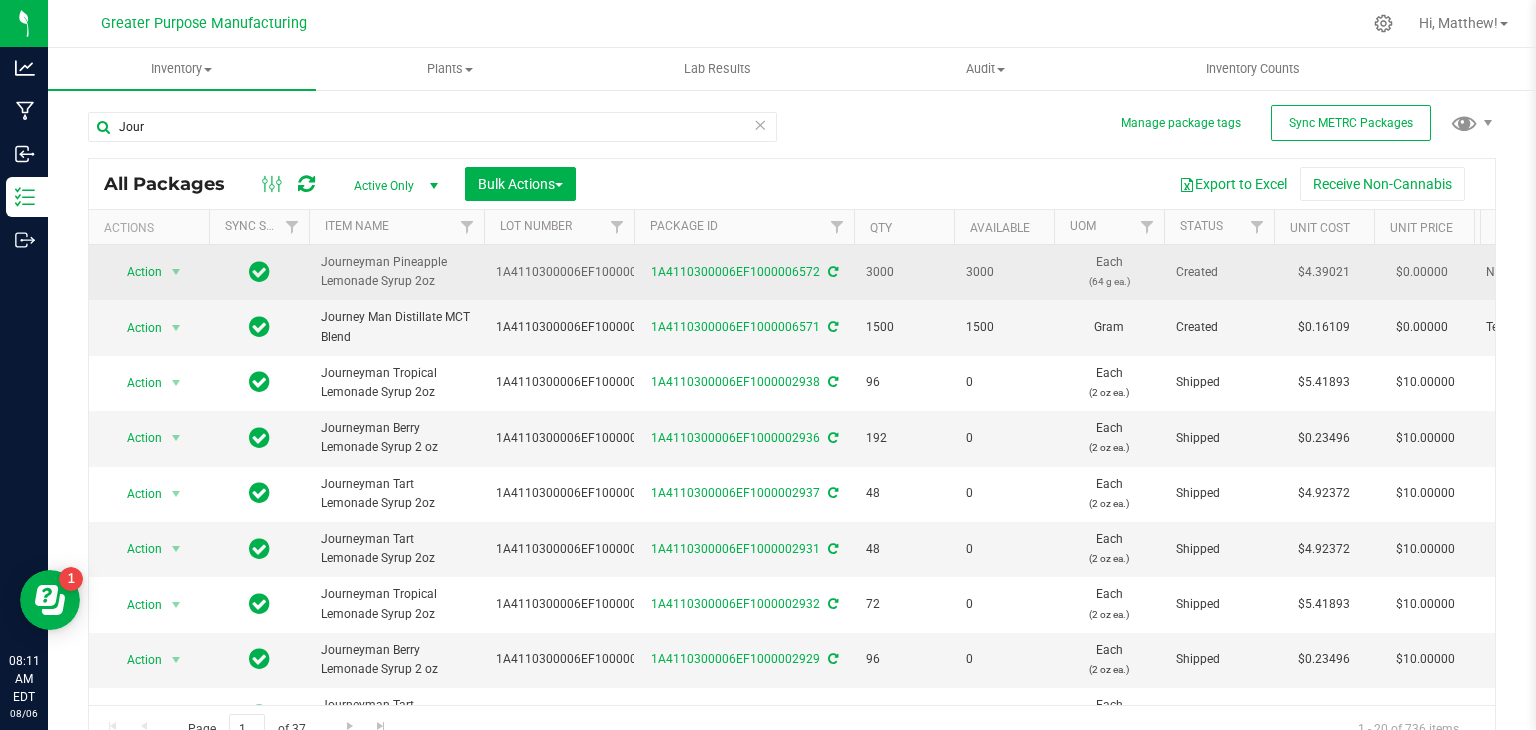 drag, startPoint x: 441, startPoint y: 279, endPoint x: 321, endPoint y: 261, distance: 121.34249 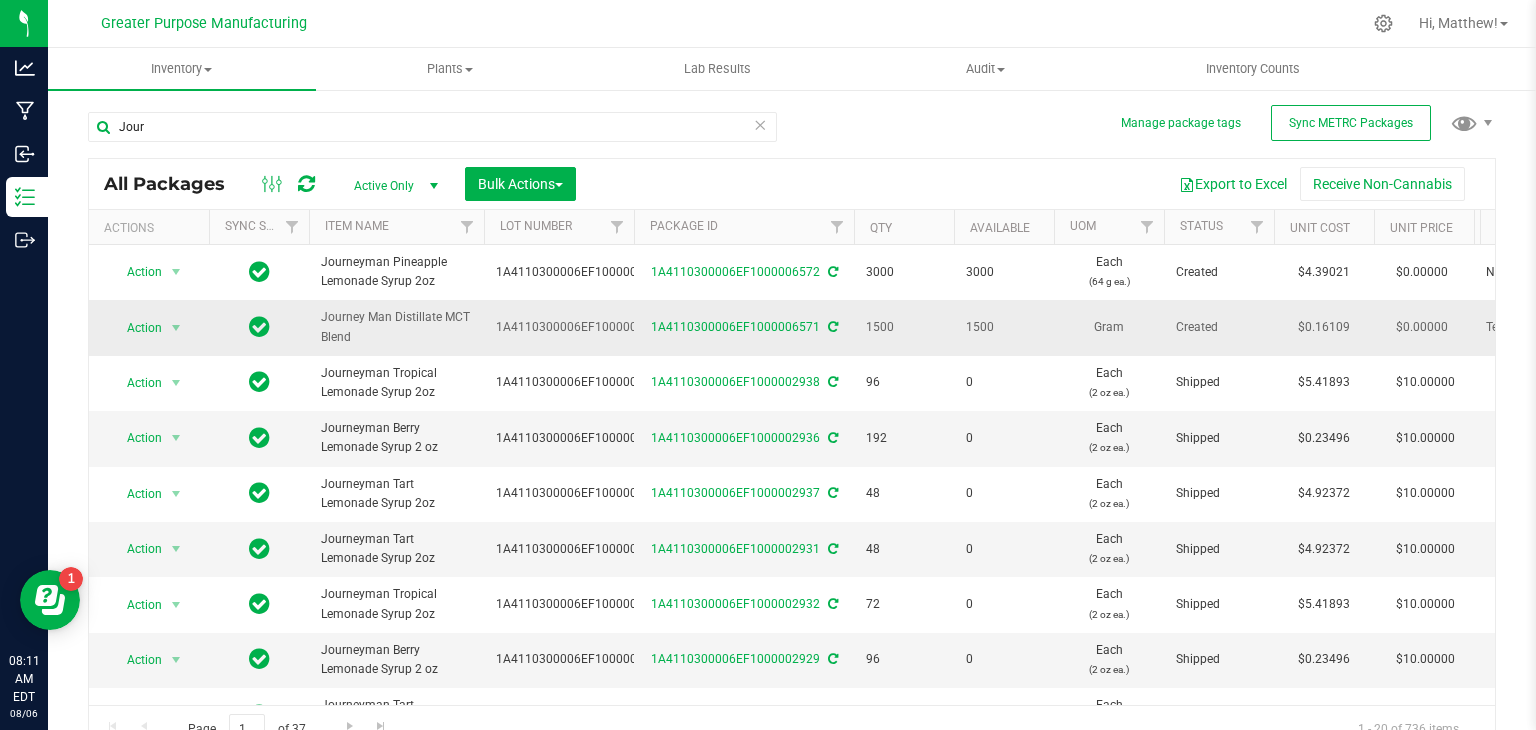 copy on "Journeyman Pineapple Lemonade Syrup 2oz" 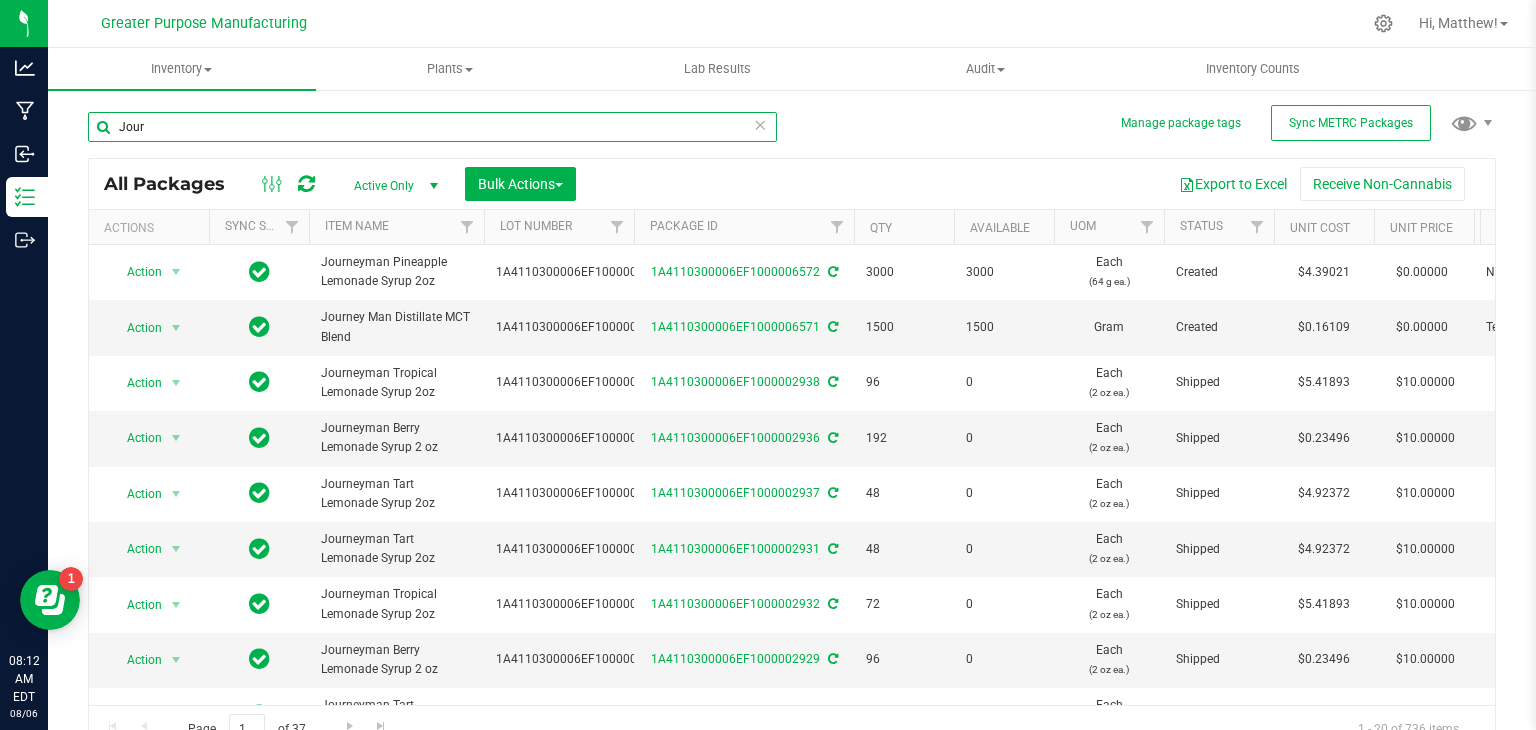 drag, startPoint x: 175, startPoint y: 137, endPoint x: 81, endPoint y: 132, distance: 94.13288 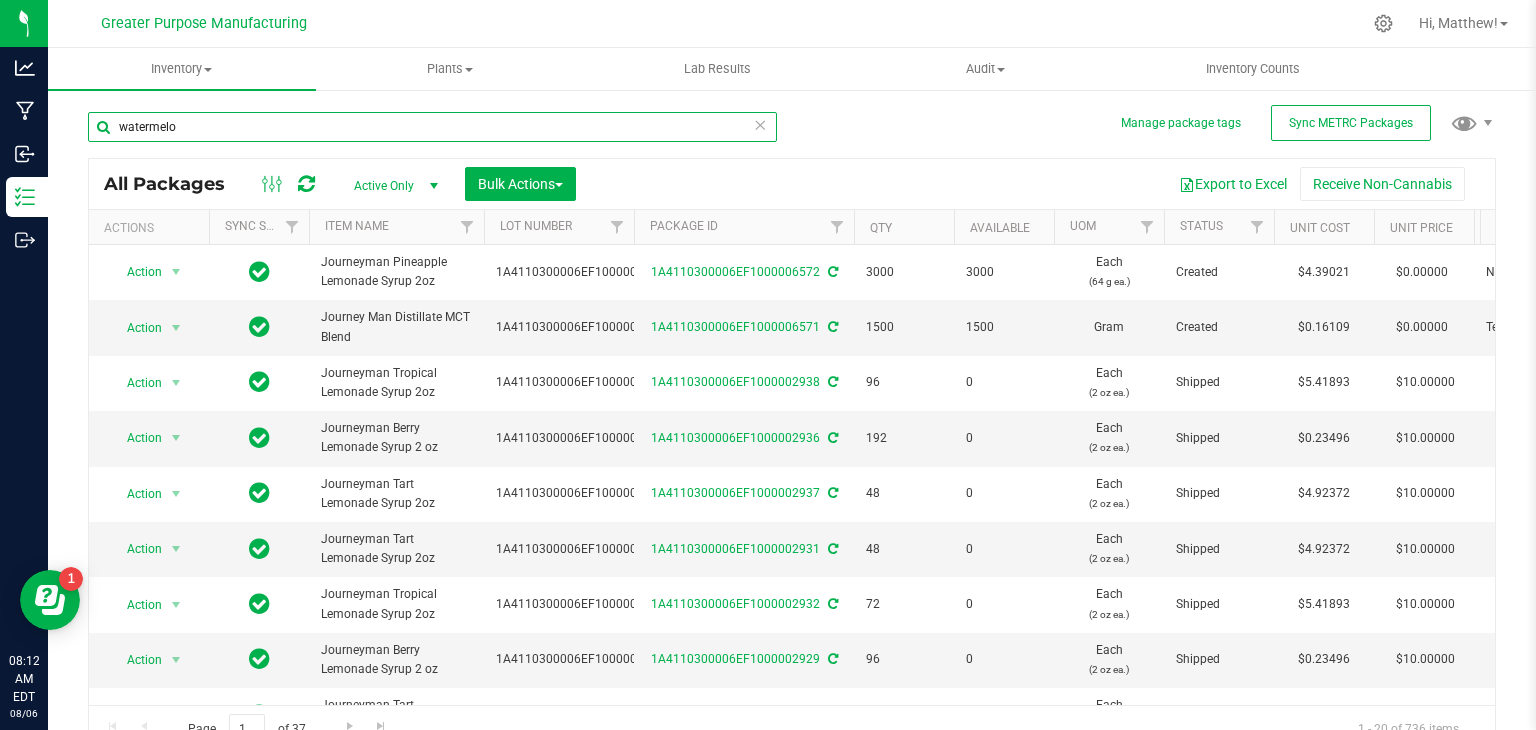 type on "watermelon" 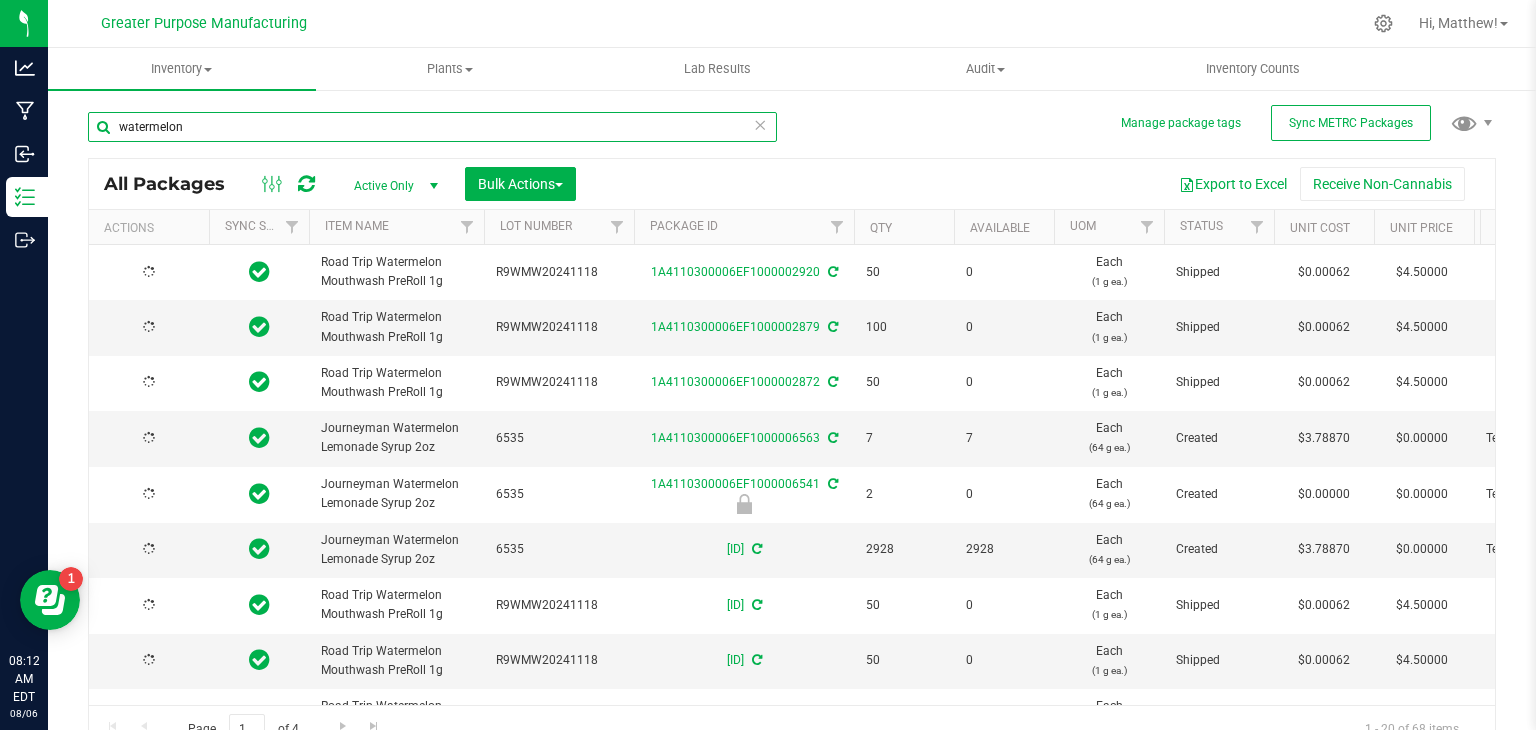type on "2025-04-21" 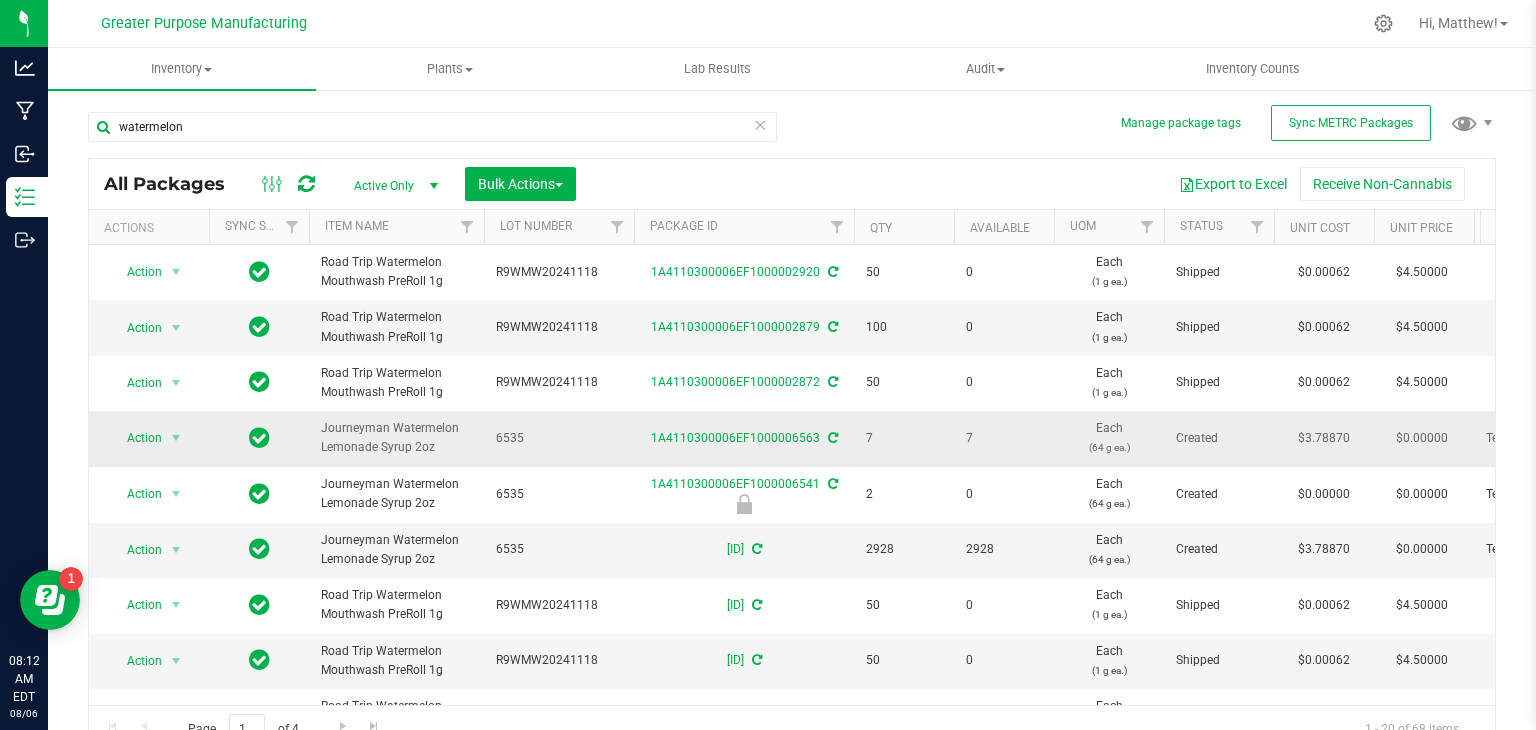 click on "Journeyman Watermelon Lemonade Syrup 2oz" at bounding box center (396, 438) 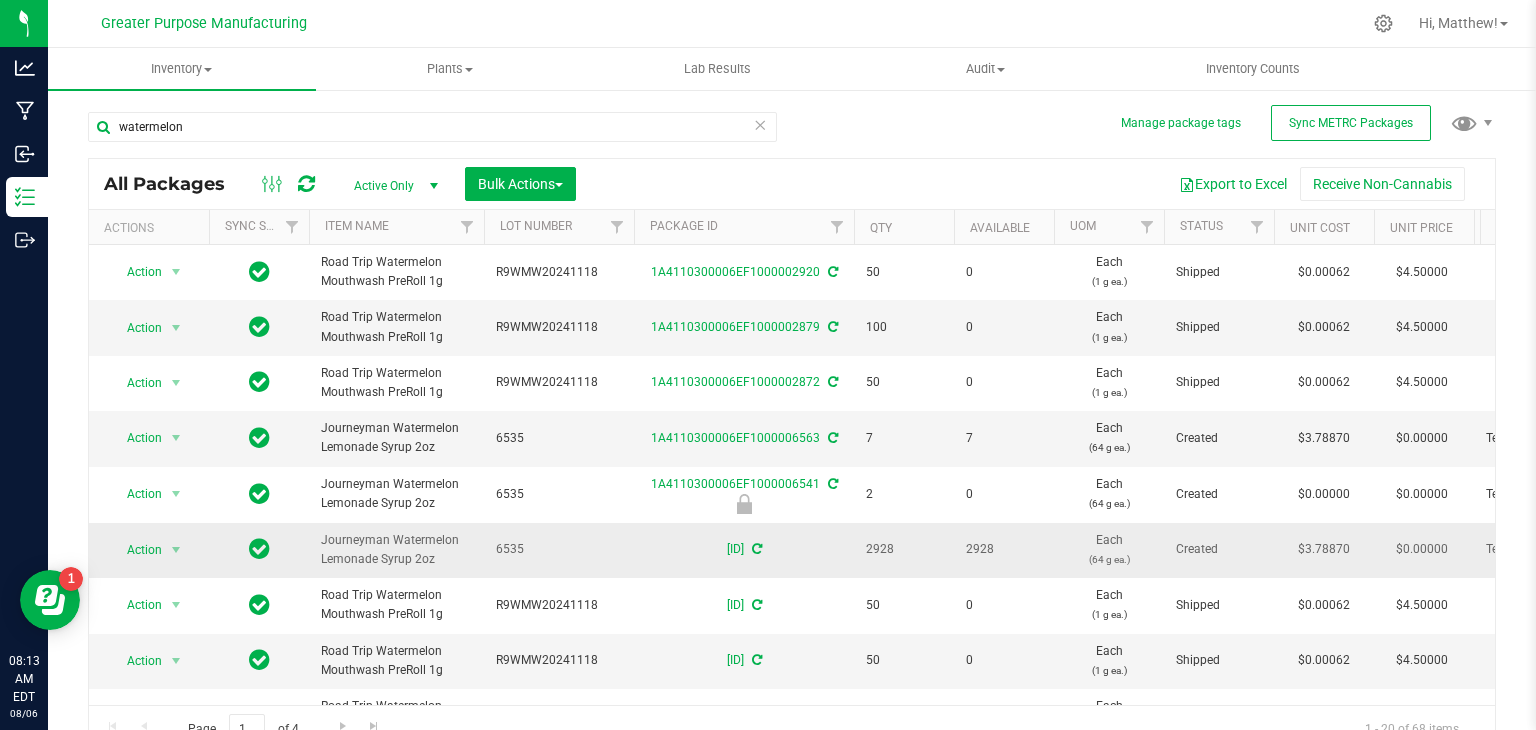 scroll, scrollTop: 0, scrollLeft: 111, axis: horizontal 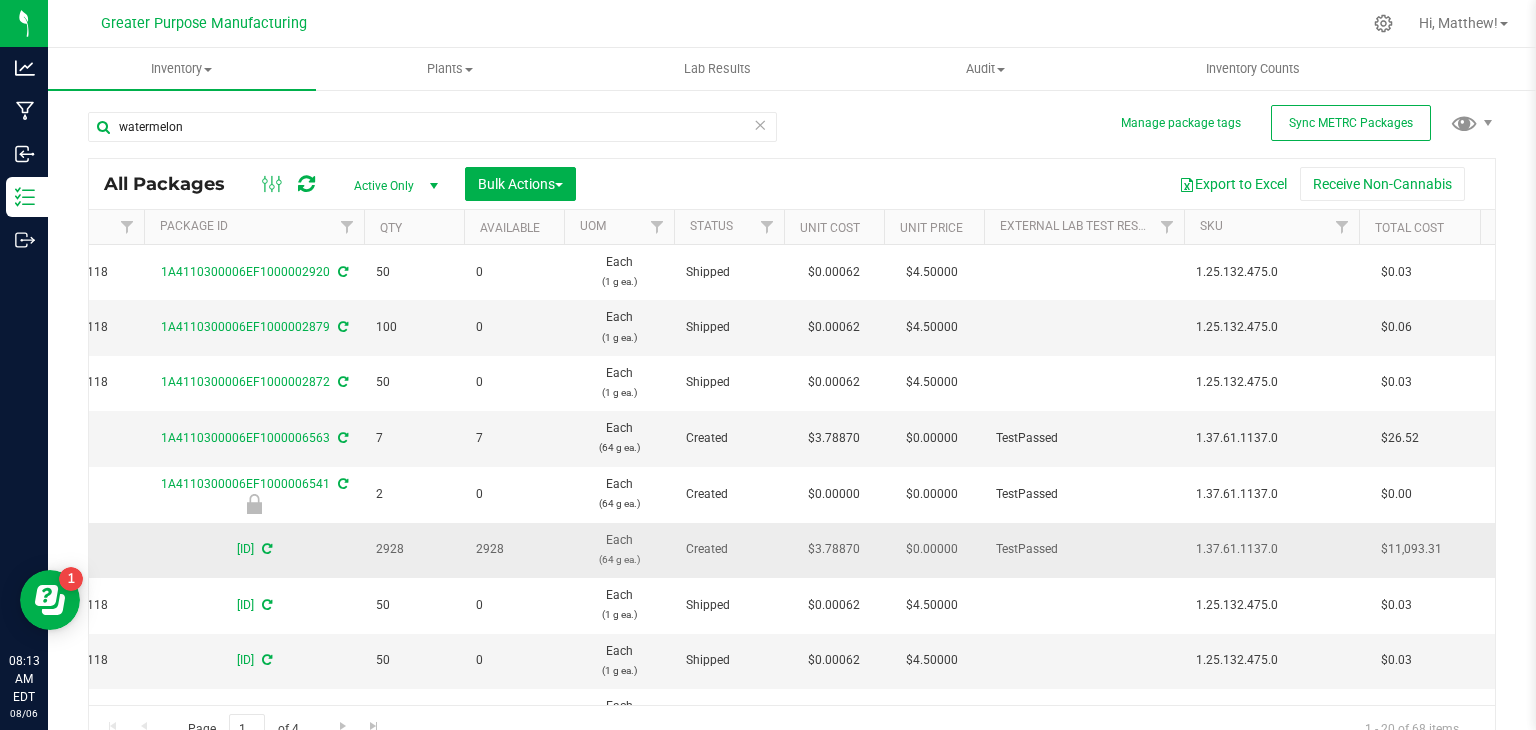 drag, startPoint x: 1272, startPoint y: 545, endPoint x: 1228, endPoint y: 545, distance: 44 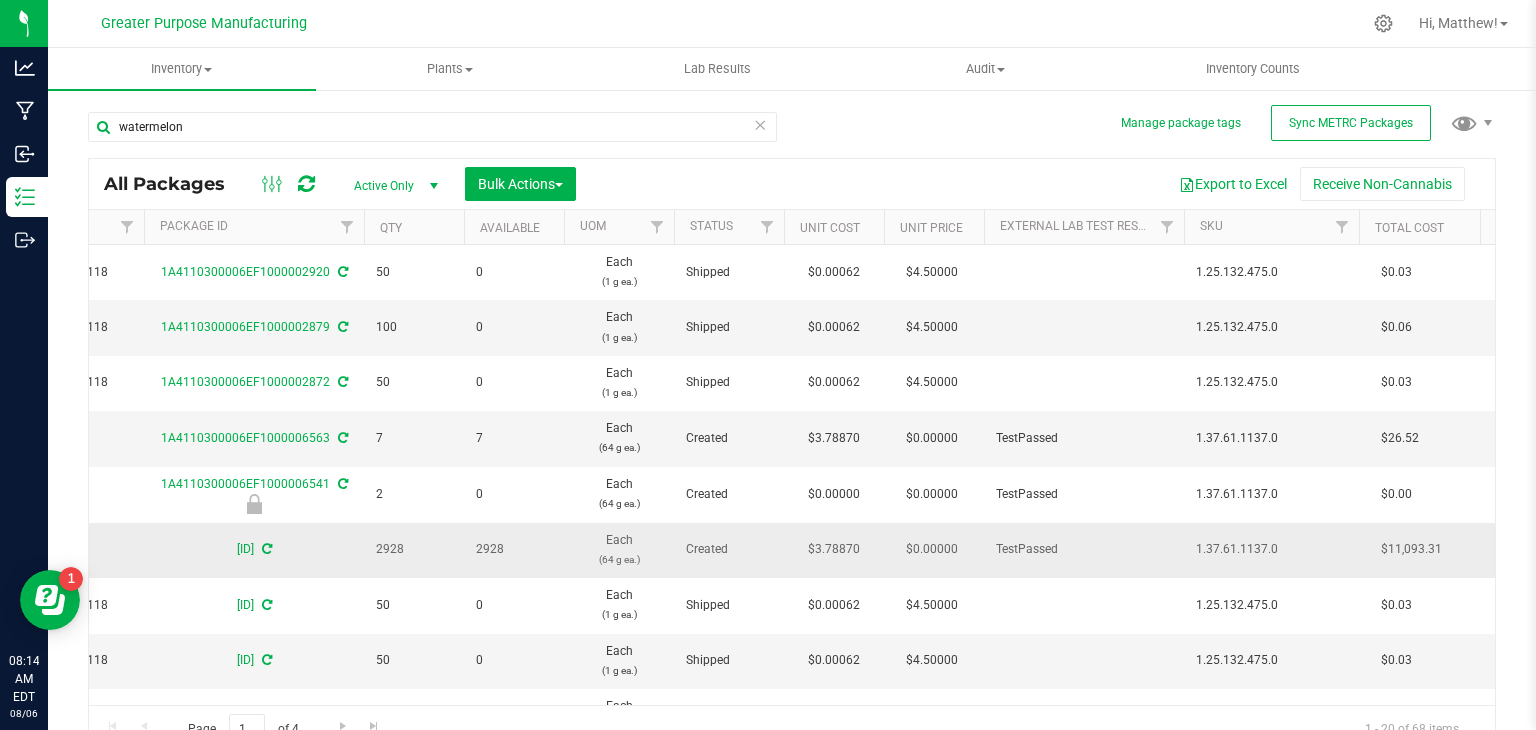 scroll, scrollTop: 0, scrollLeft: 204, axis: horizontal 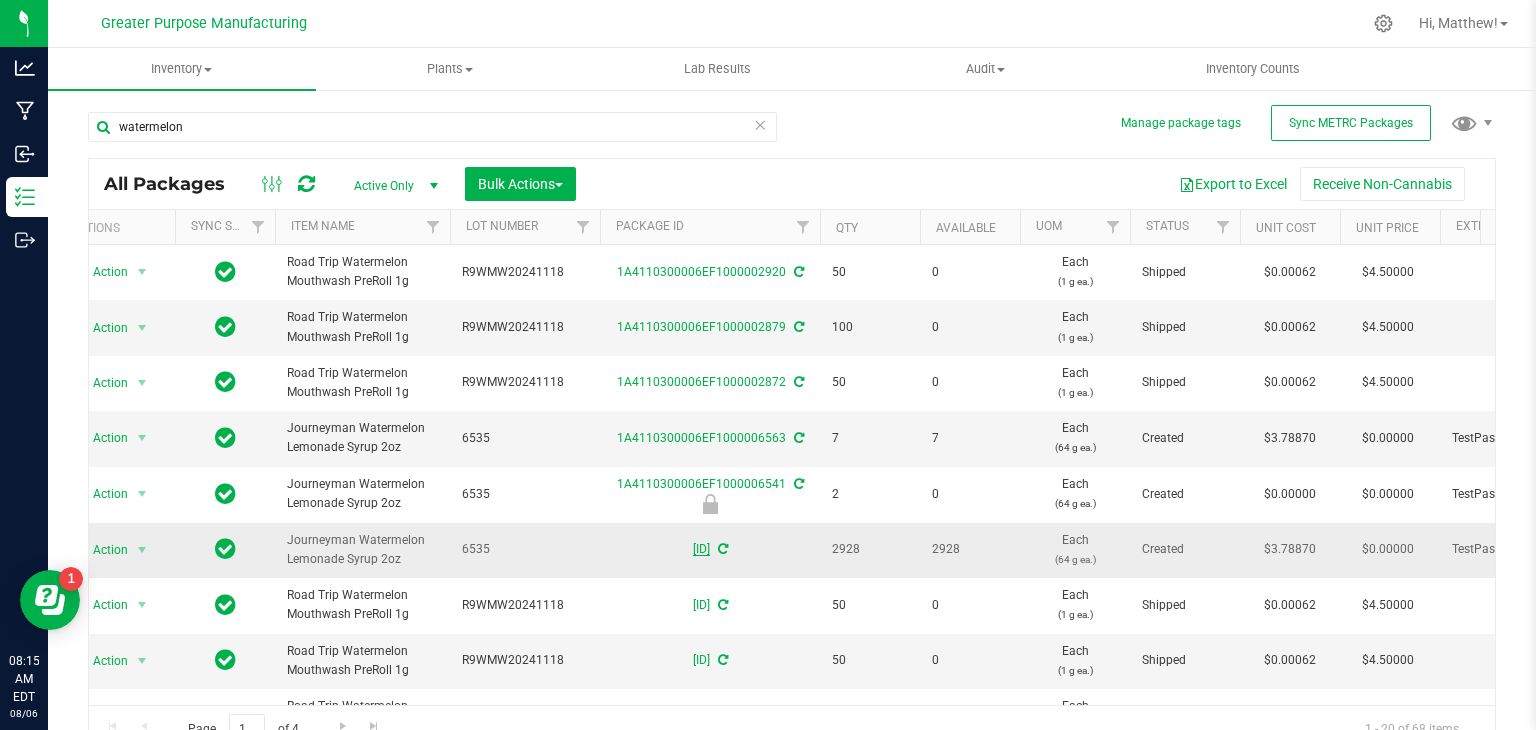 drag, startPoint x: 612, startPoint y: 549, endPoint x: 780, endPoint y: 550, distance: 168.00298 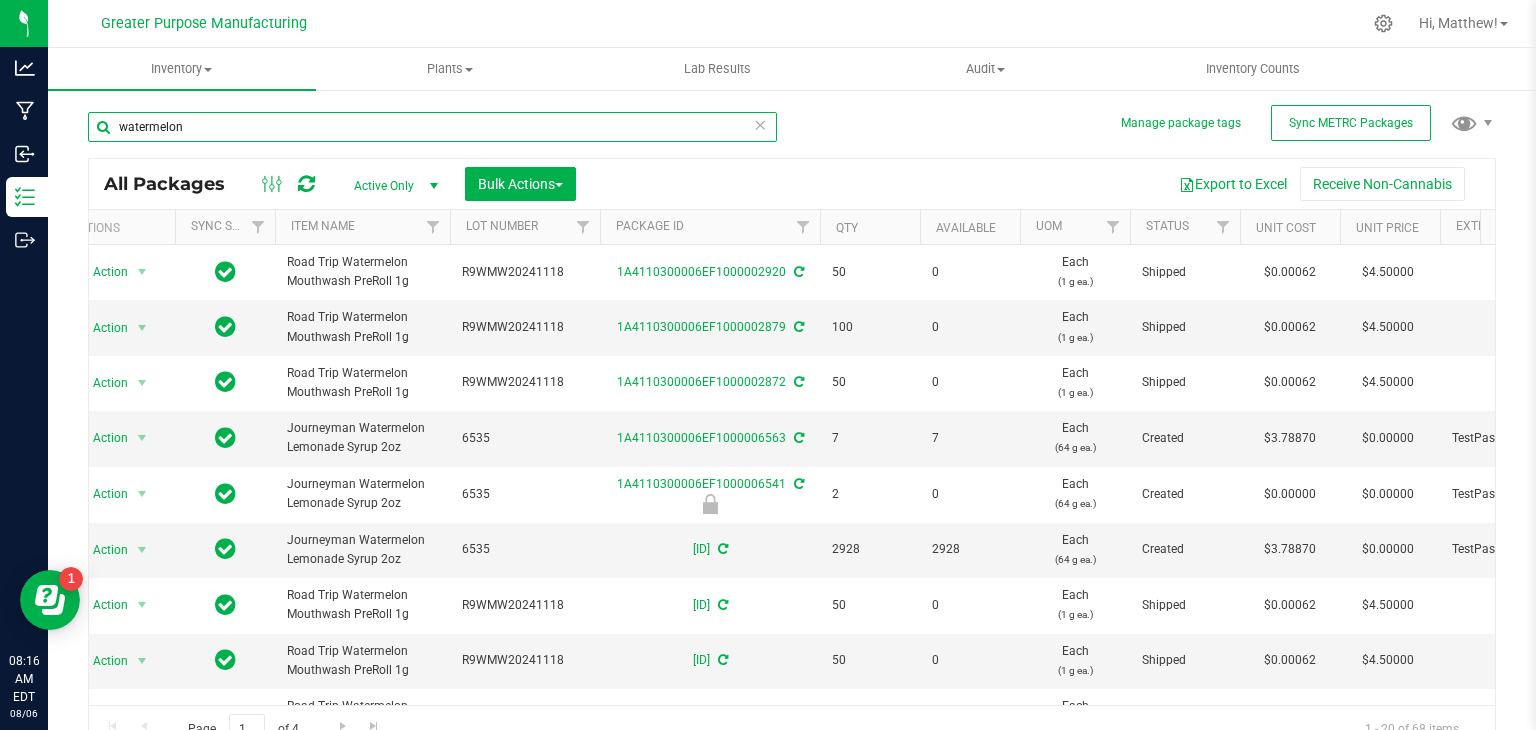 drag, startPoint x: 212, startPoint y: 137, endPoint x: 86, endPoint y: 153, distance: 127.01181 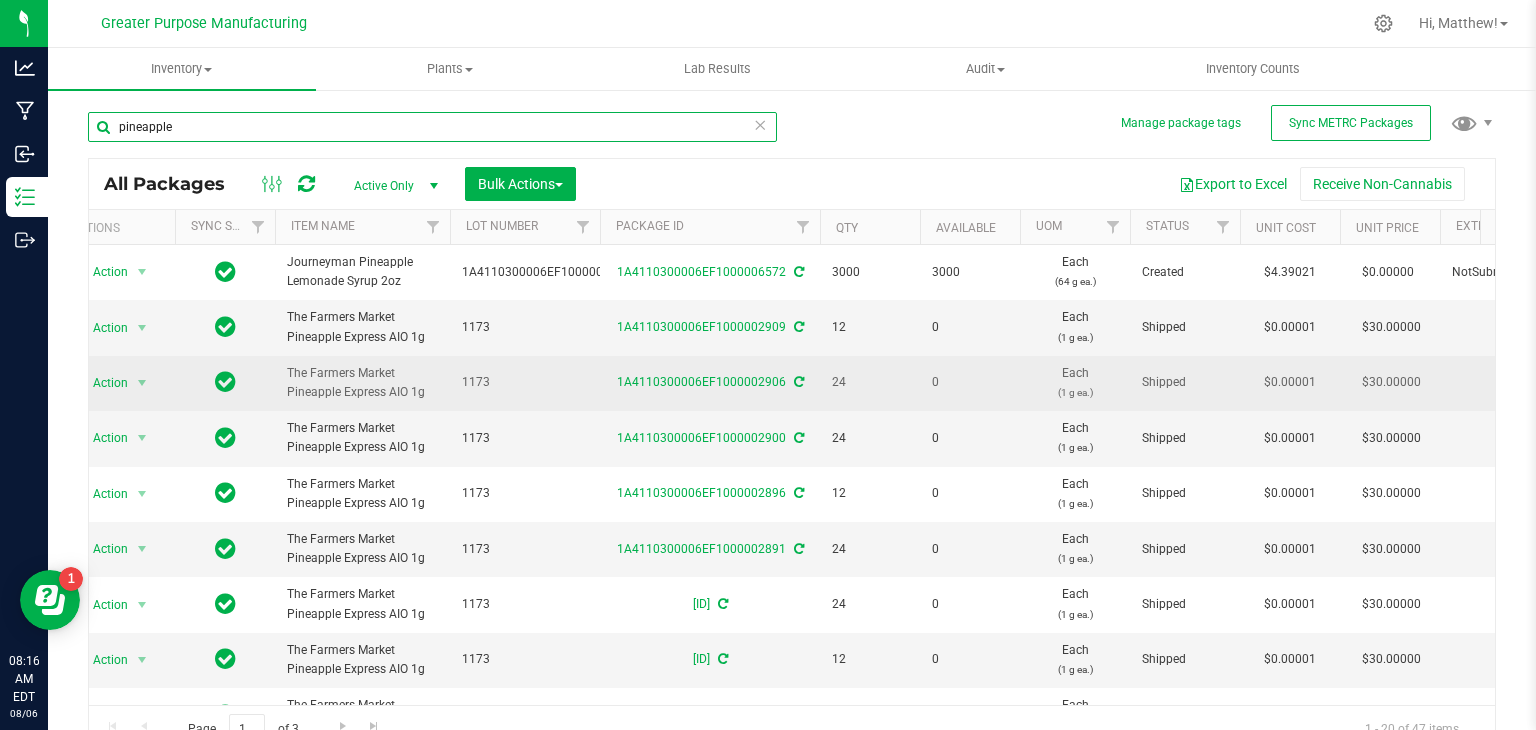 scroll, scrollTop: 0, scrollLeft: 280, axis: horizontal 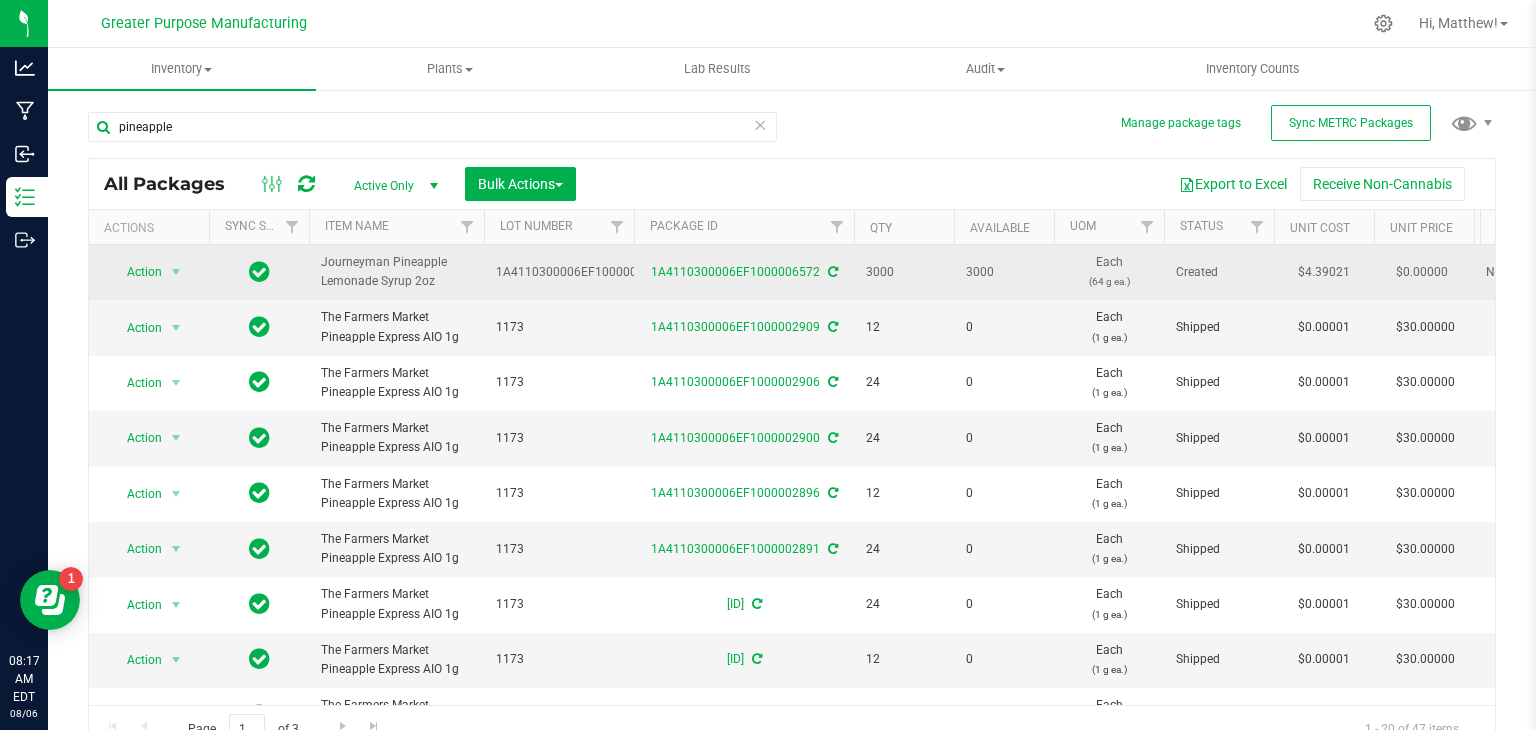 drag, startPoint x: 432, startPoint y: 277, endPoint x: 321, endPoint y: 265, distance: 111.64677 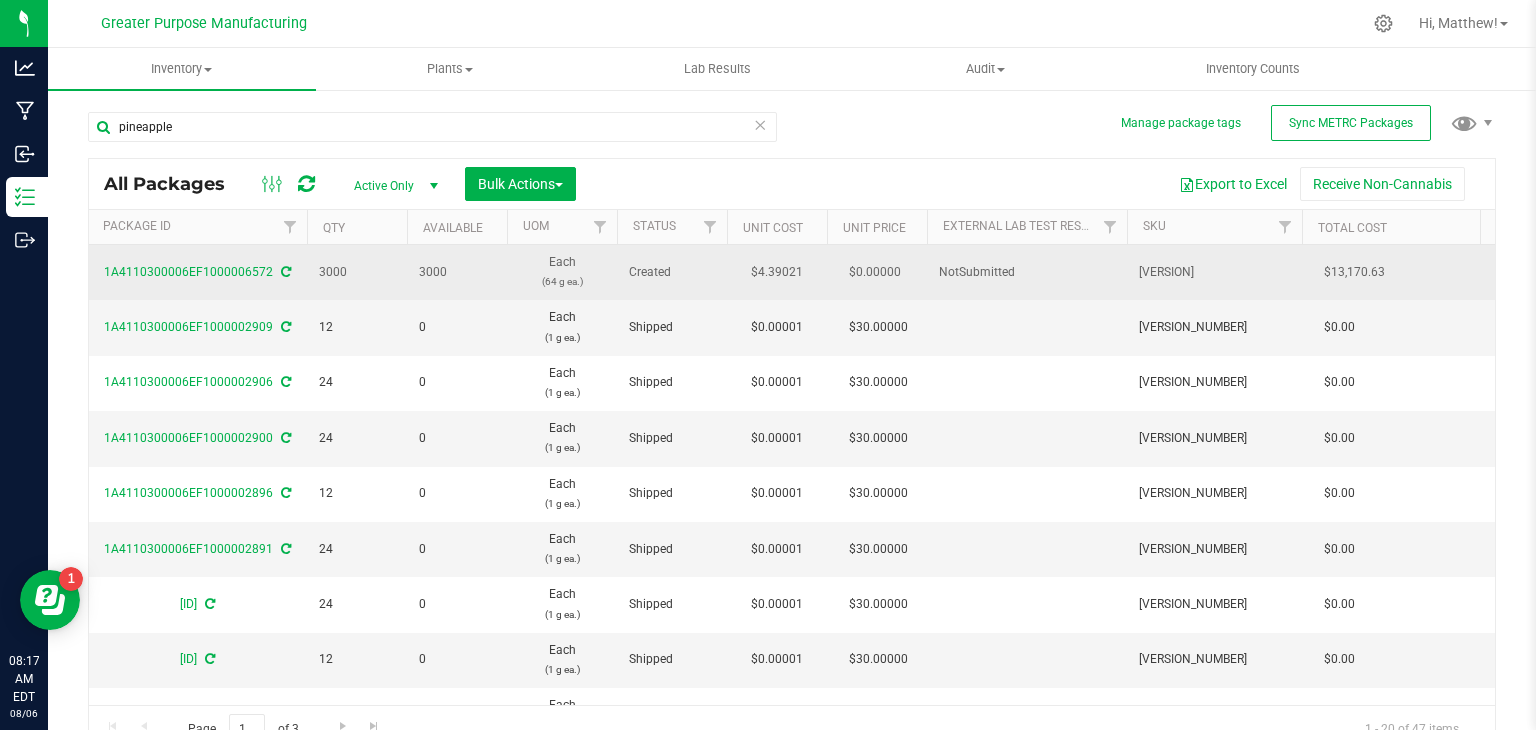 drag, startPoint x: 1229, startPoint y: 272, endPoint x: 1139, endPoint y: 272, distance: 90 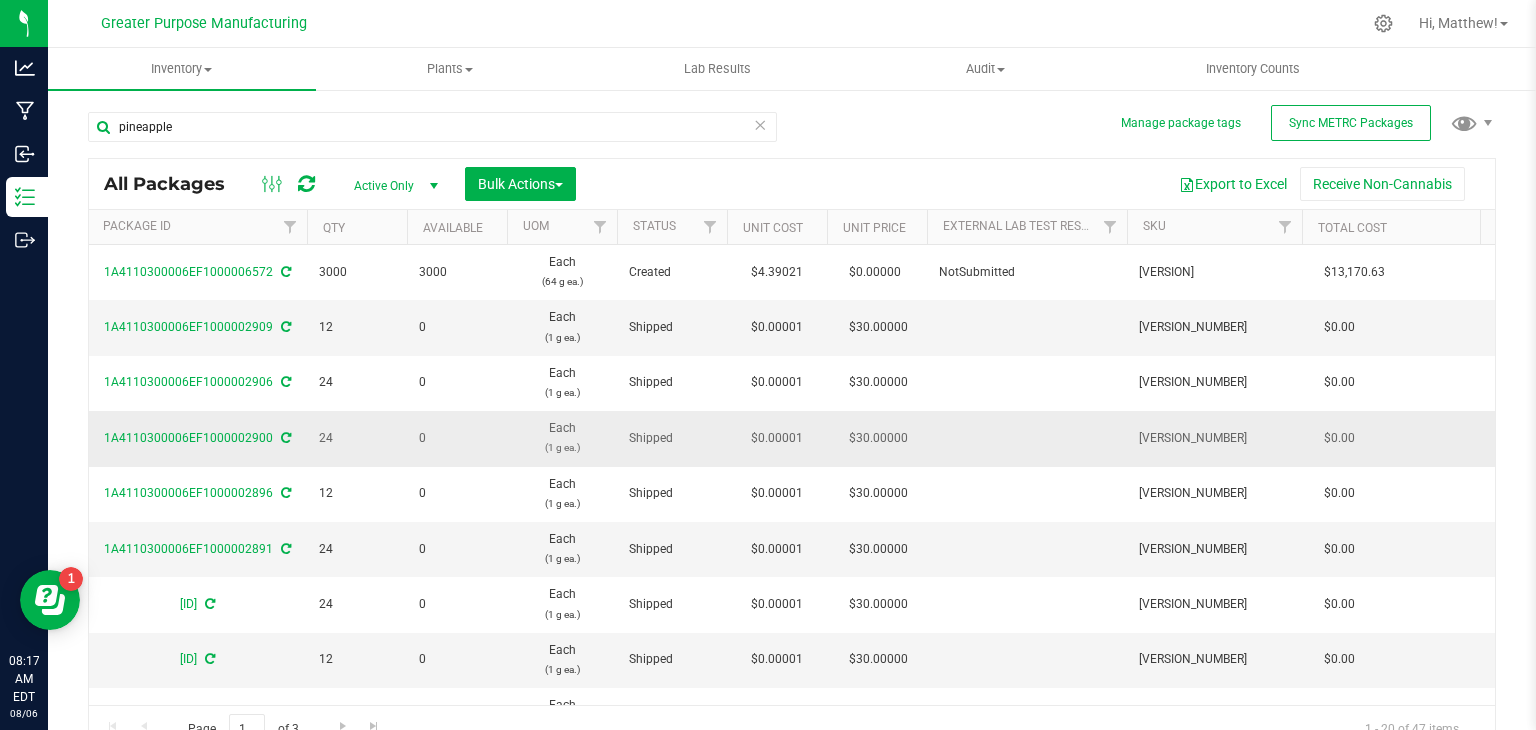 copy on "[VERSION]" 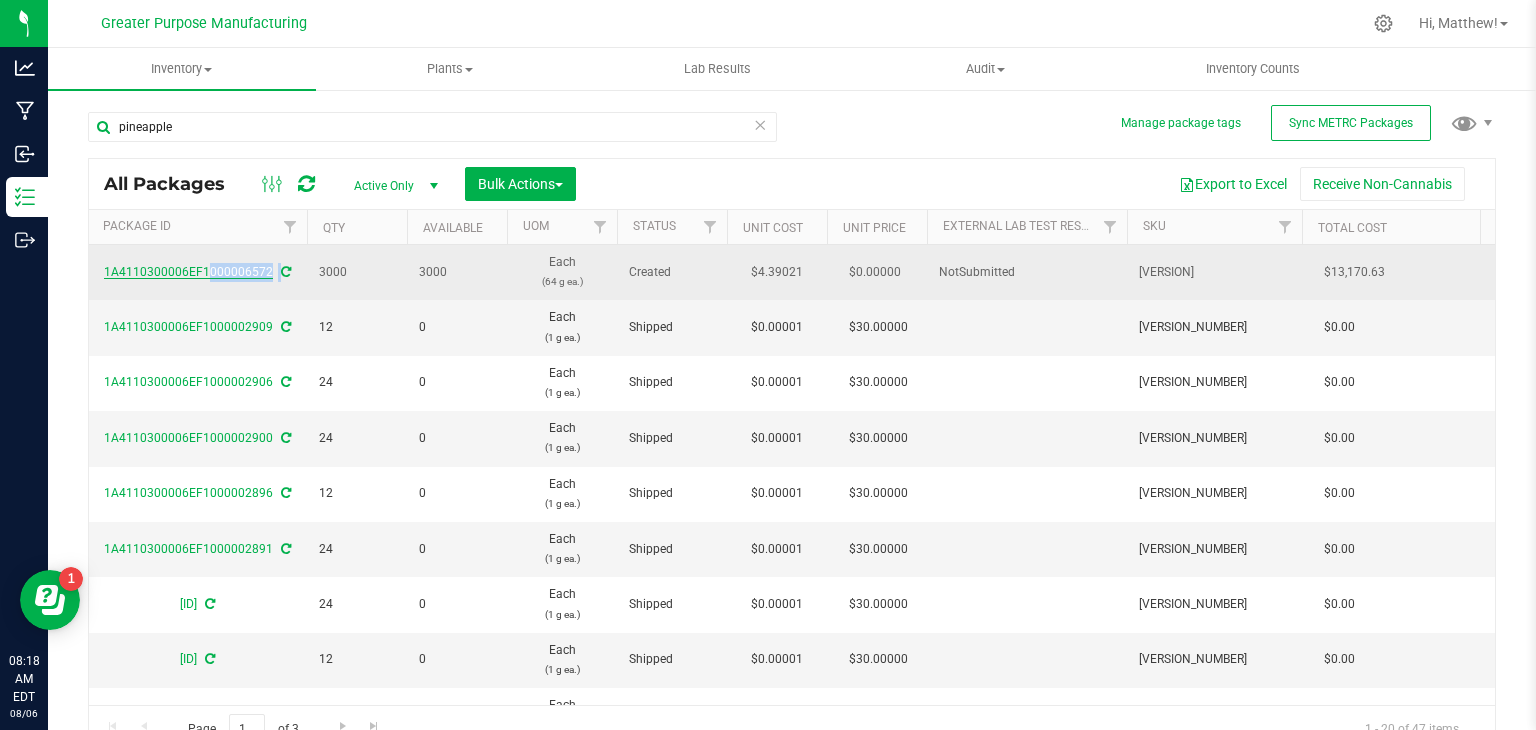 drag, startPoint x: 272, startPoint y: 269, endPoint x: 105, endPoint y: 277, distance: 167.19151 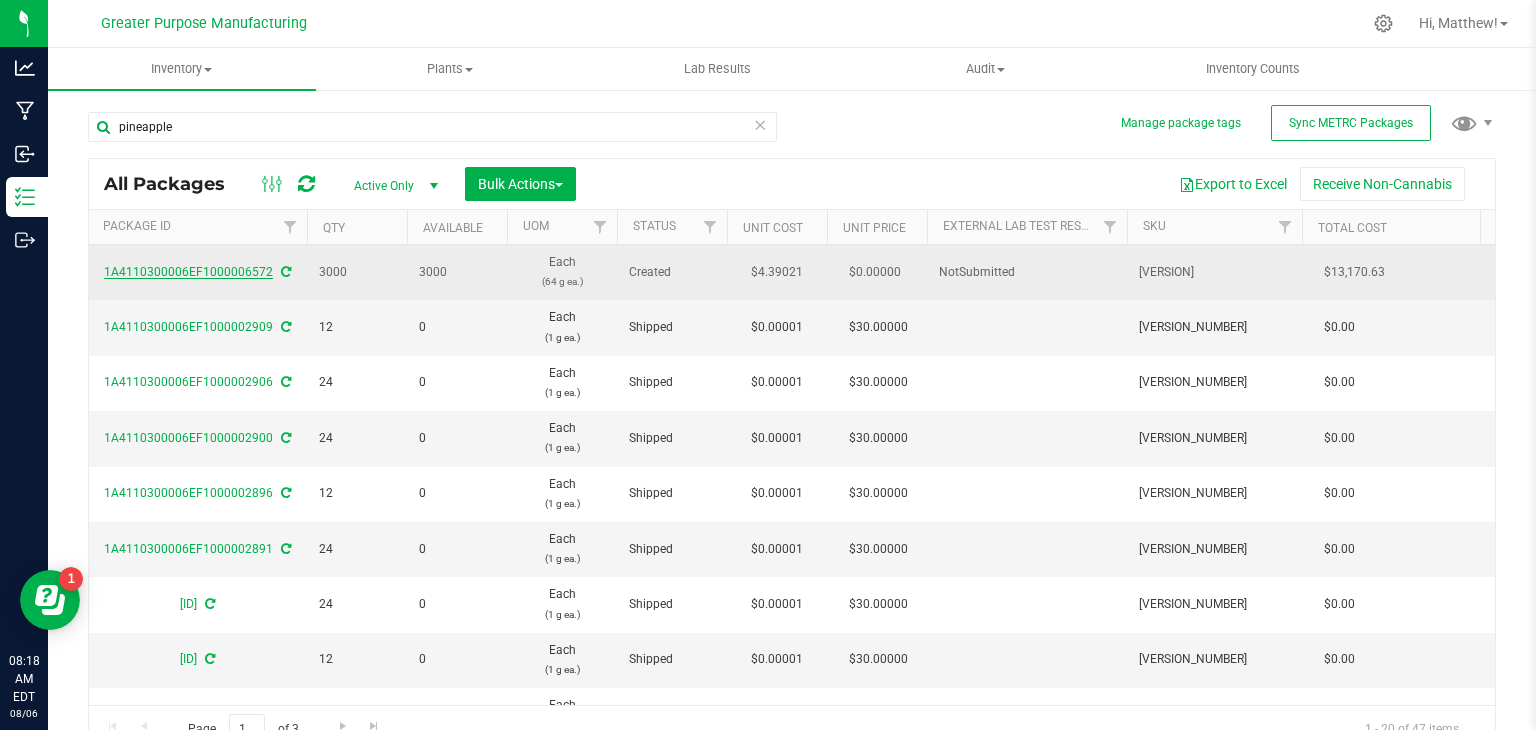 drag, startPoint x: 96, startPoint y: 273, endPoint x: 269, endPoint y: 273, distance: 173 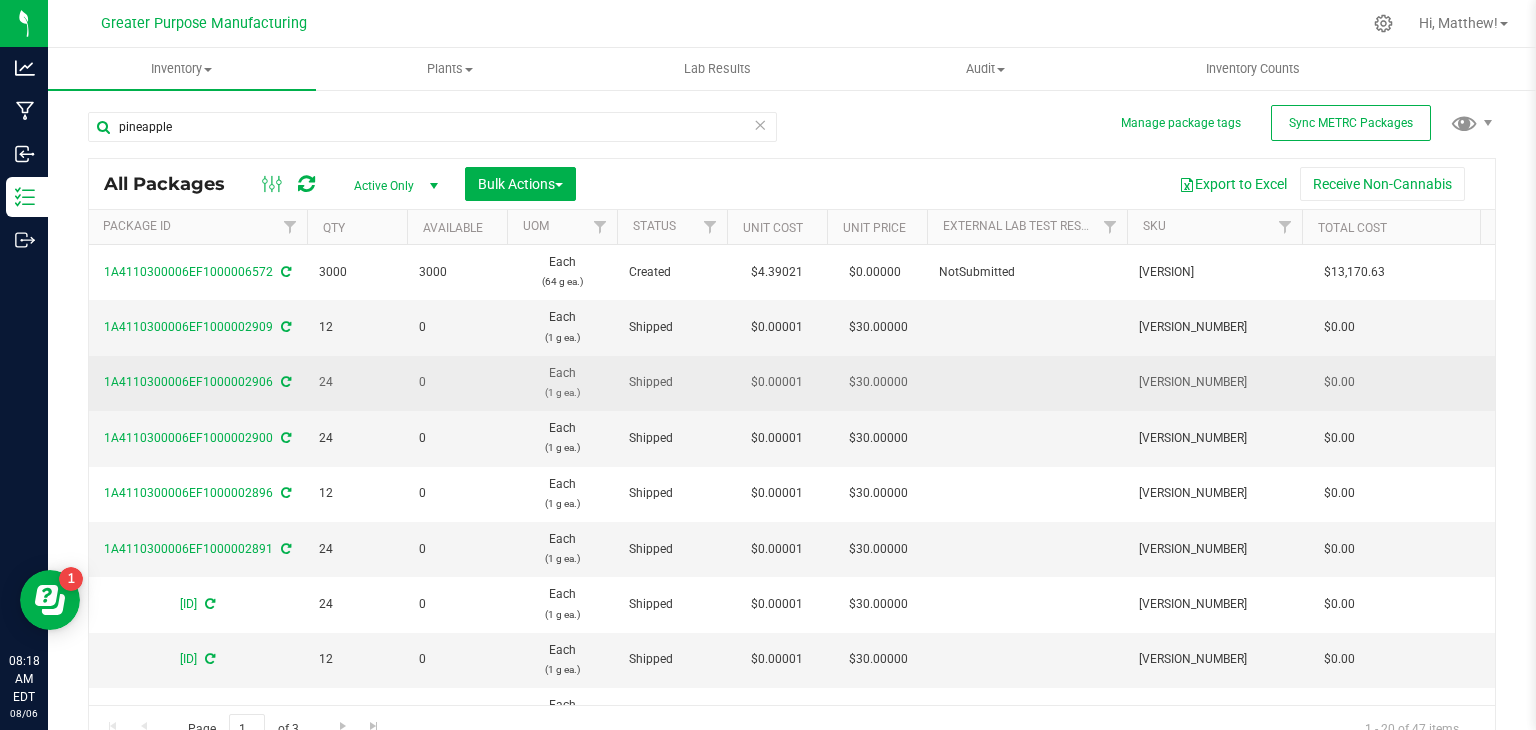 copy on "1A4110300006EF1000006572" 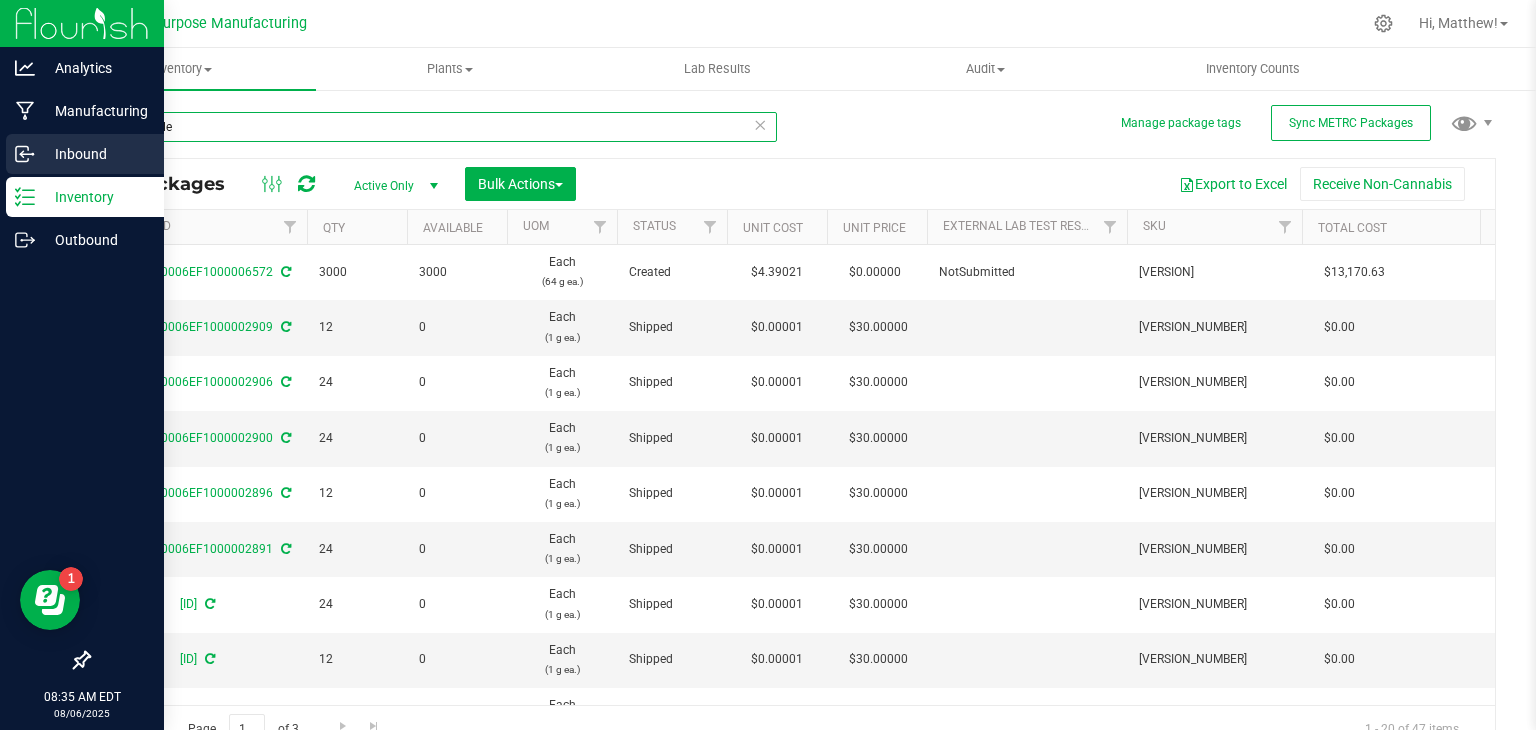 drag, startPoint x: 190, startPoint y: 126, endPoint x: 45, endPoint y: 142, distance: 145.88008 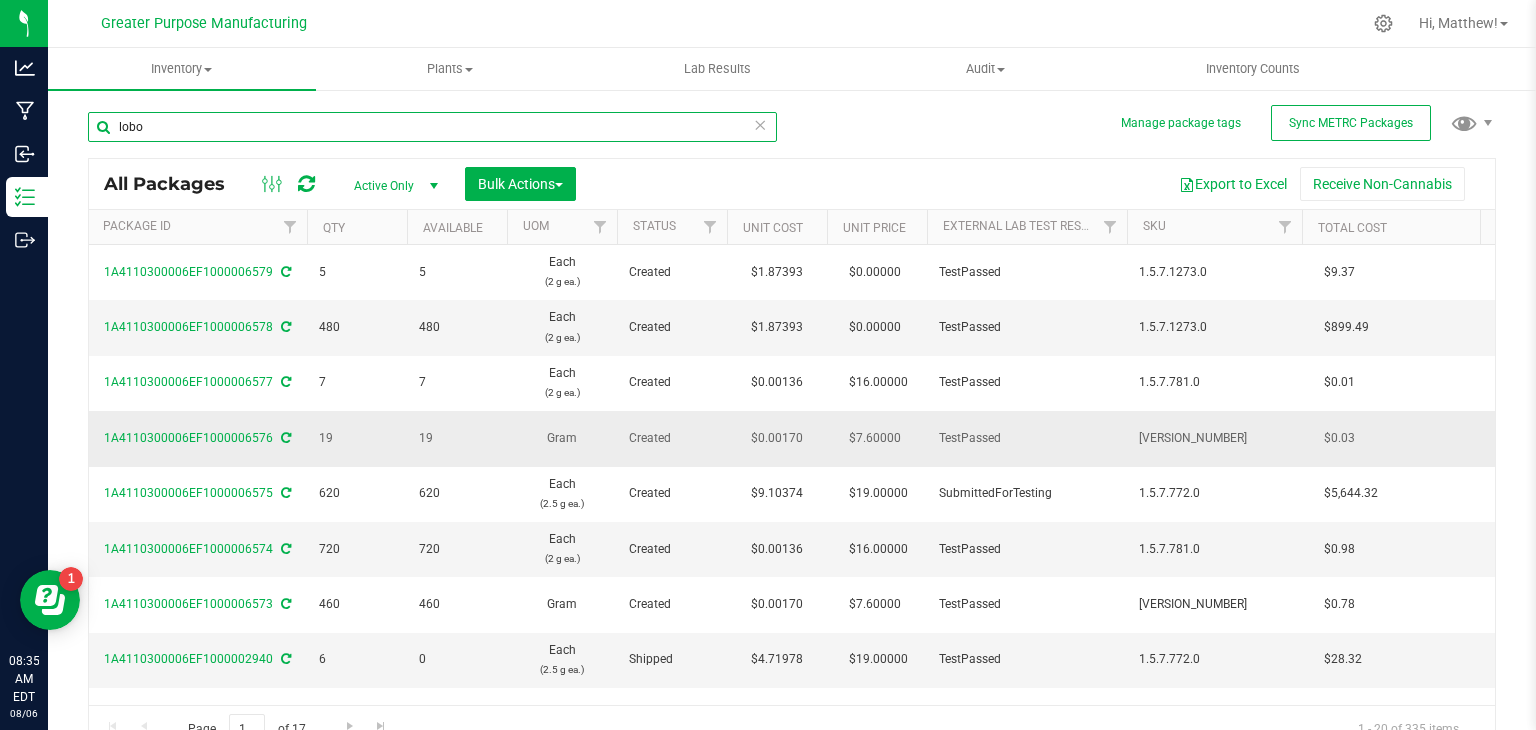 scroll, scrollTop: 0, scrollLeft: 328, axis: horizontal 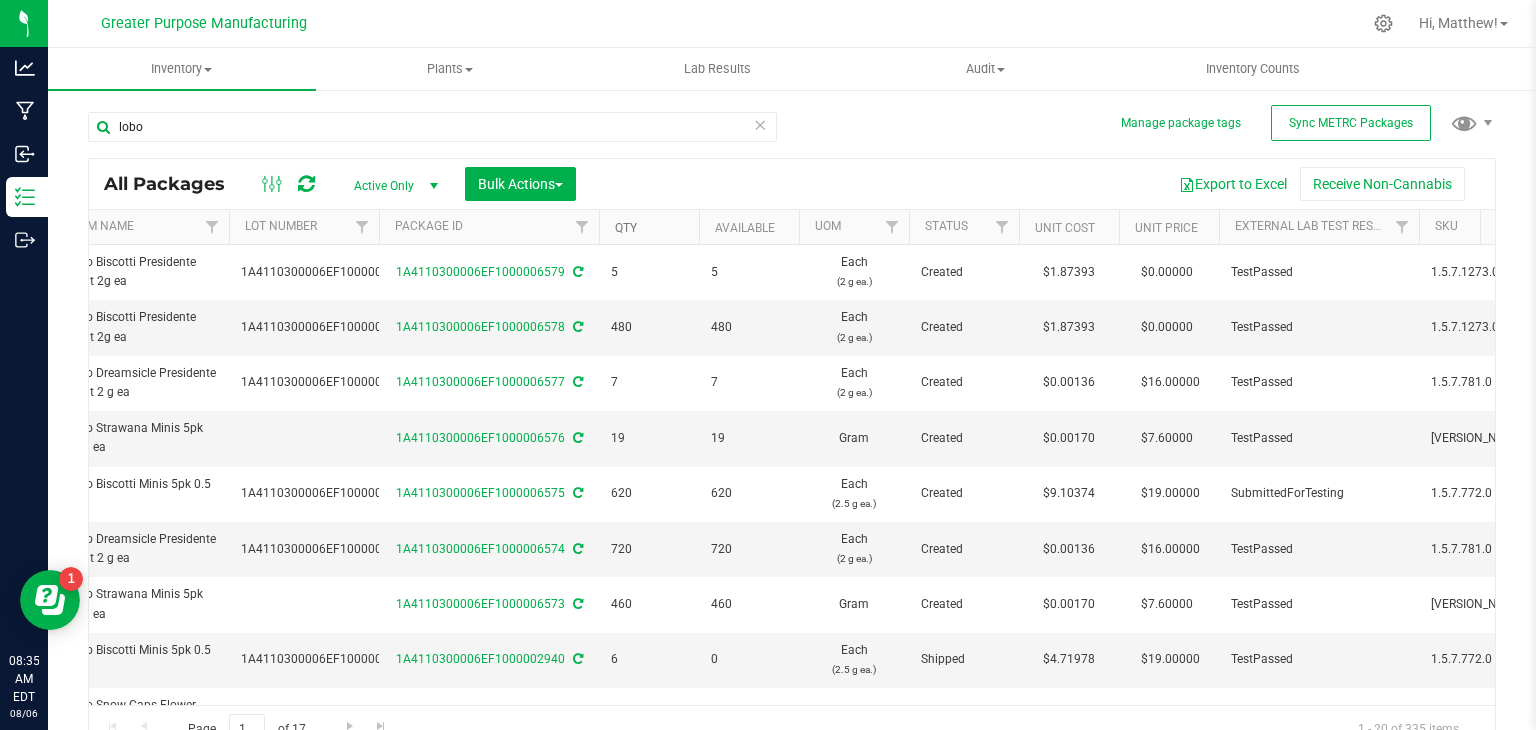 click on "Qty" at bounding box center (626, 228) 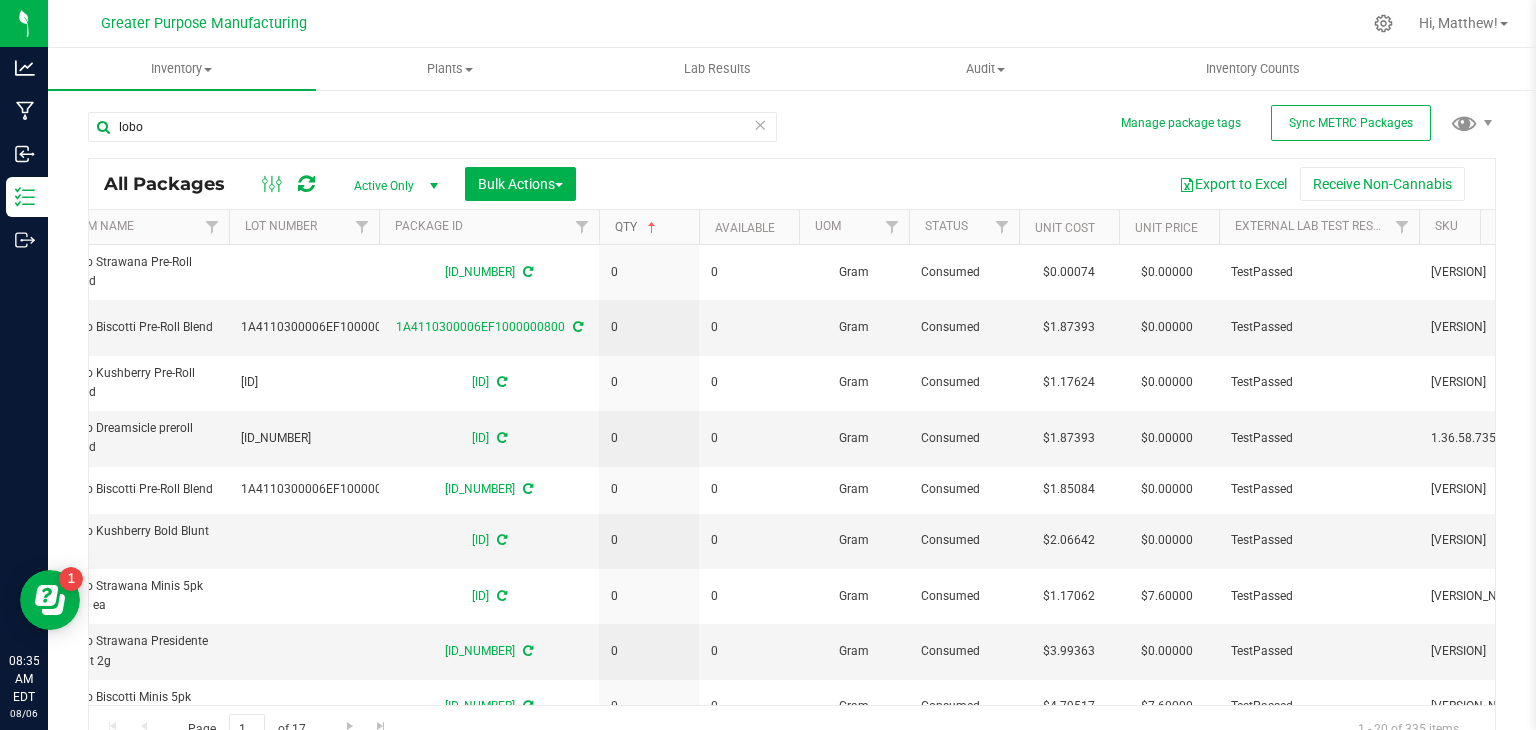 scroll, scrollTop: 0, scrollLeft: 0, axis: both 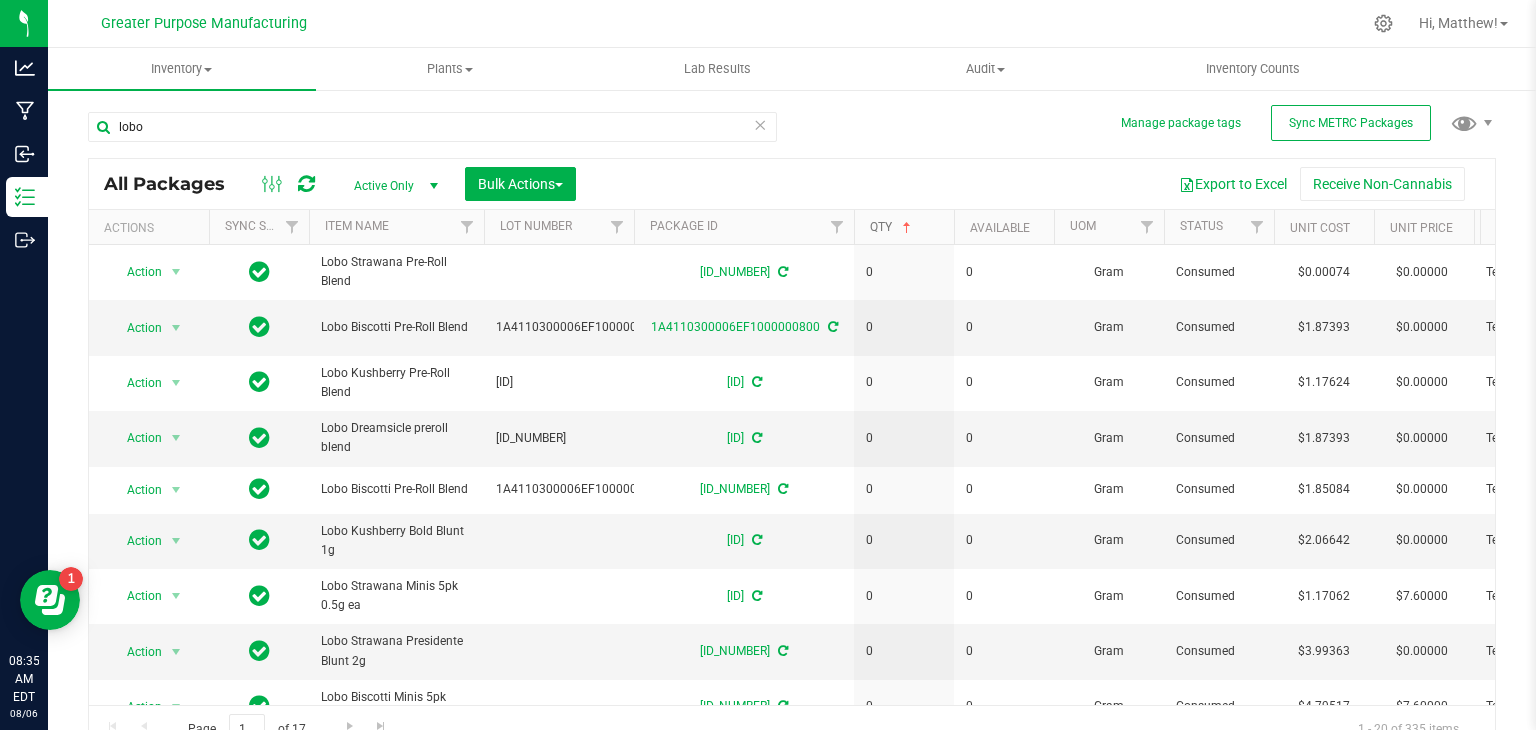 click on "Qty" at bounding box center (892, 227) 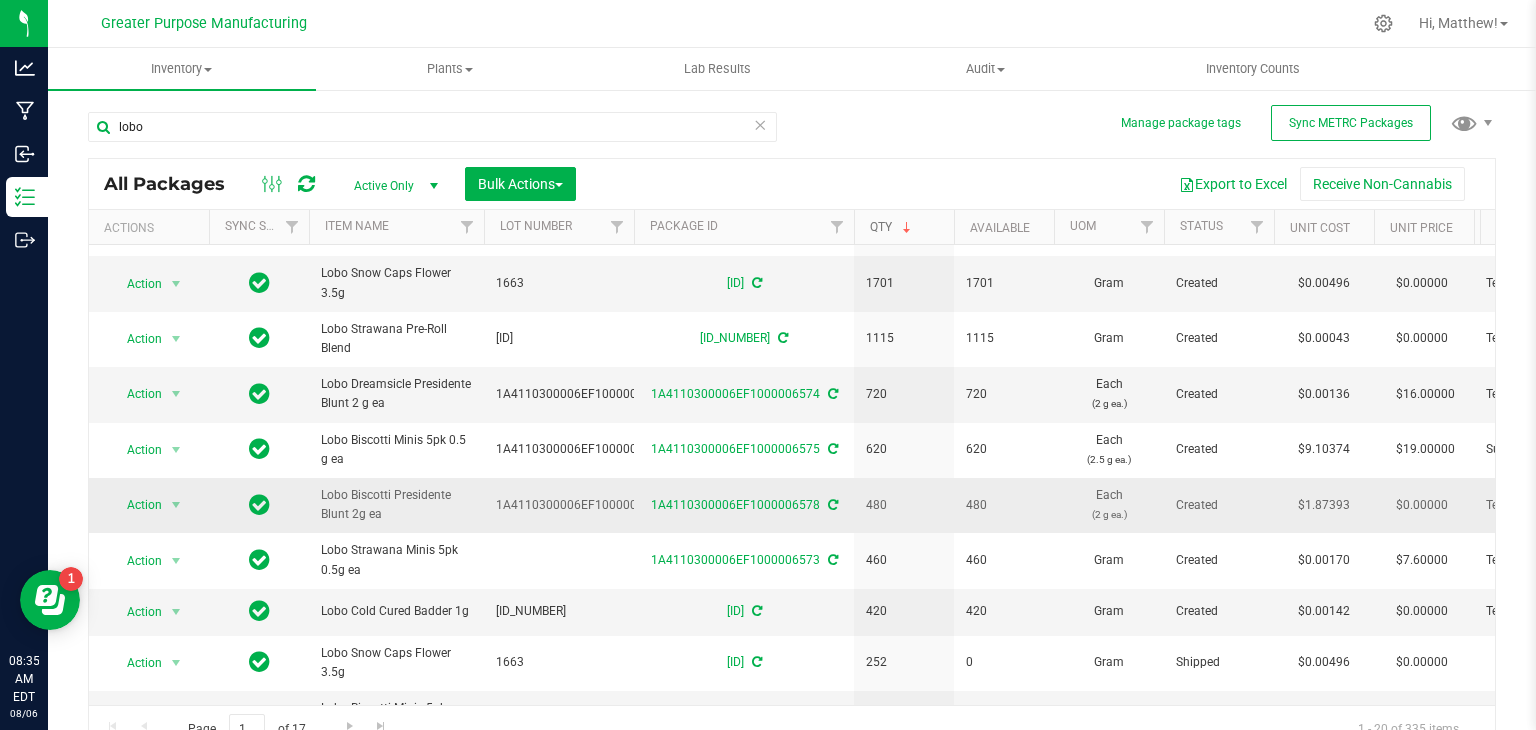 scroll, scrollTop: 0, scrollLeft: 0, axis: both 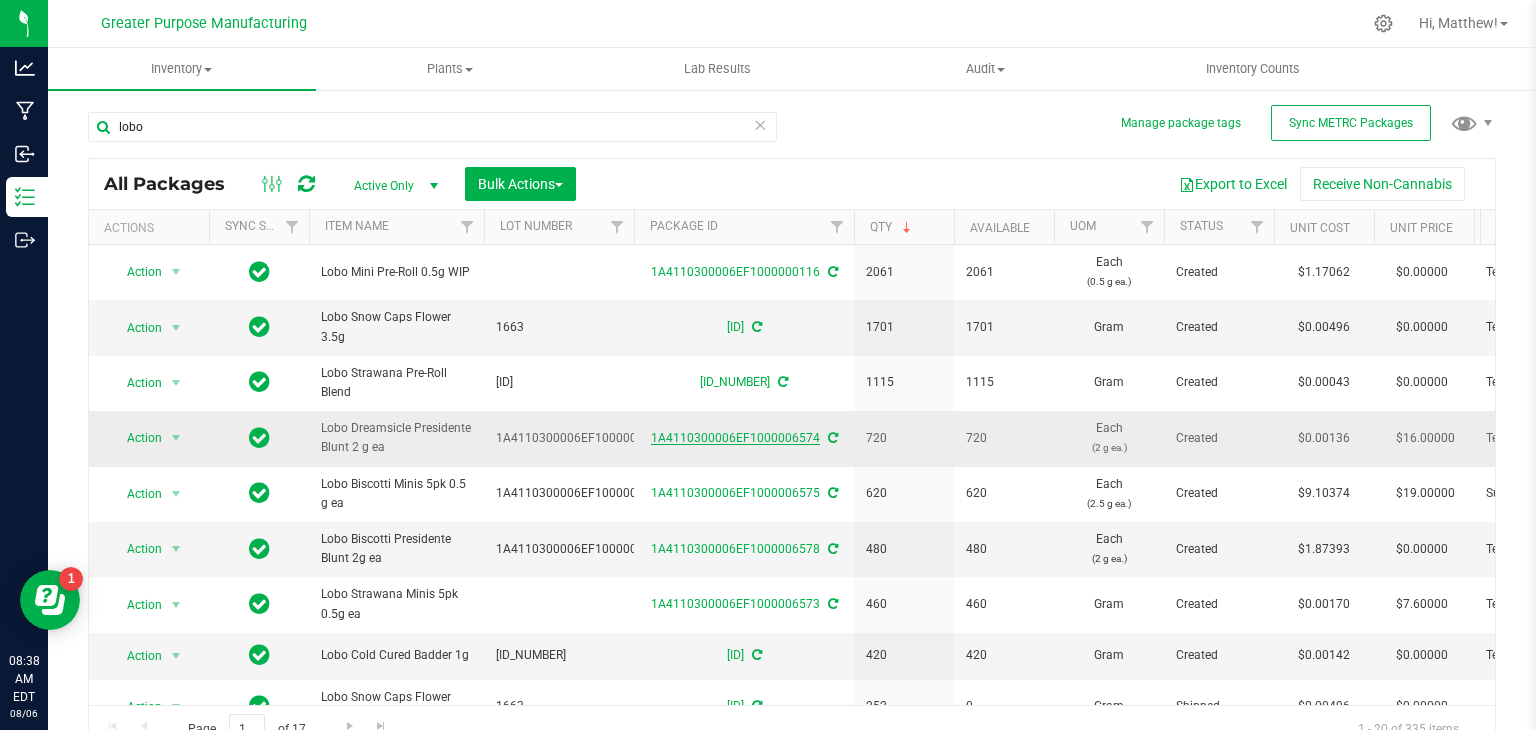 drag, startPoint x: 649, startPoint y: 441, endPoint x: 814, endPoint y: 437, distance: 165.04848 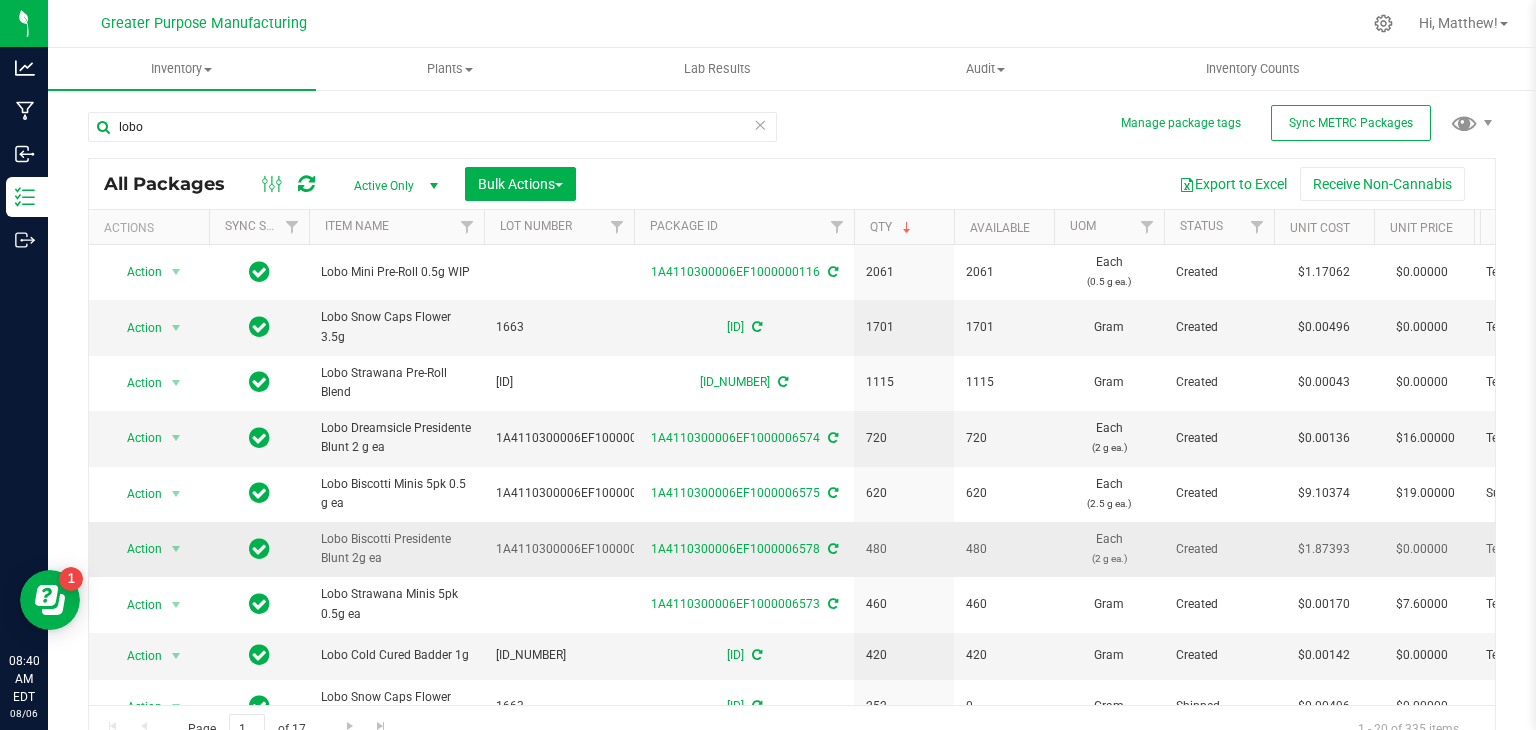 scroll, scrollTop: 0, scrollLeft: 20, axis: horizontal 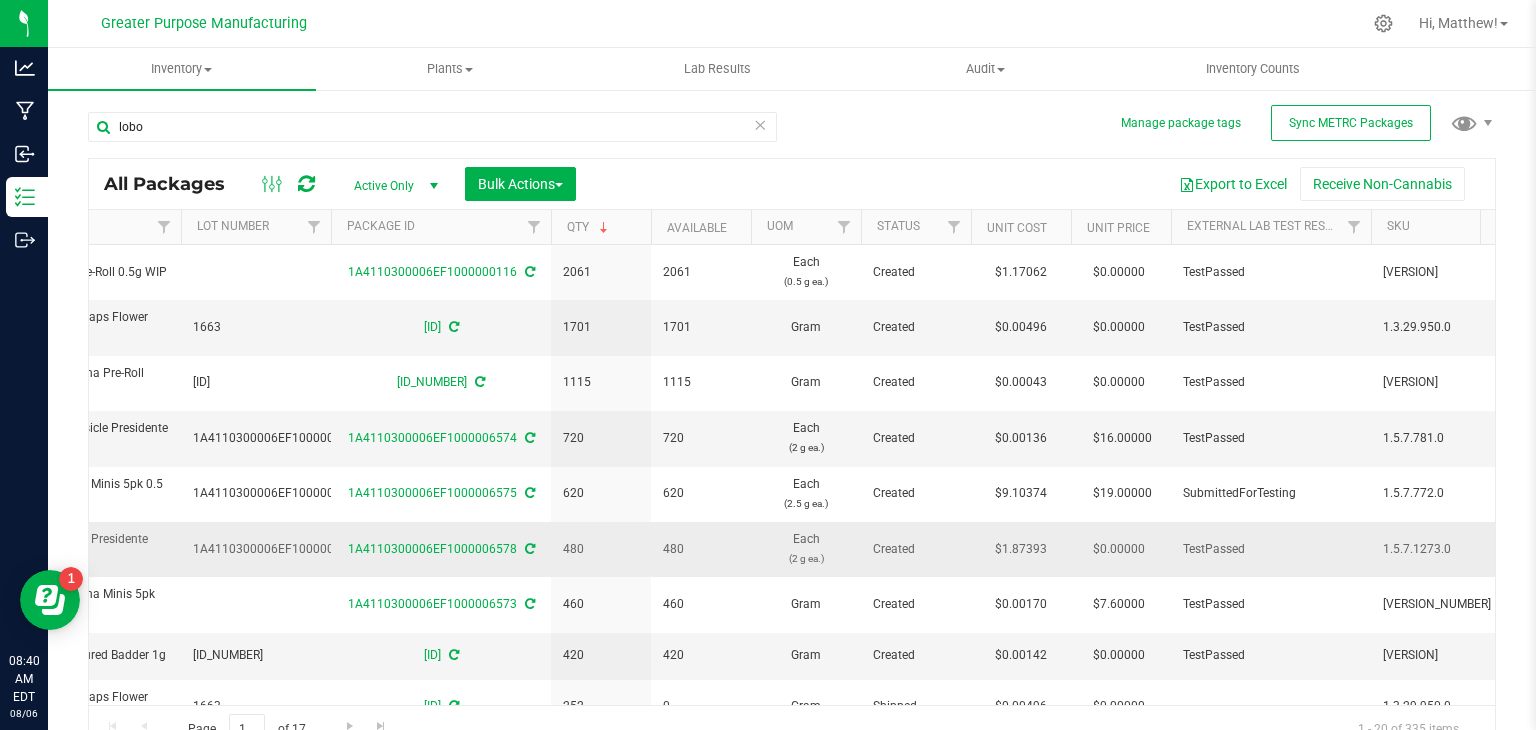 drag, startPoint x: 1448, startPoint y: 548, endPoint x: 1384, endPoint y: 547, distance: 64.00781 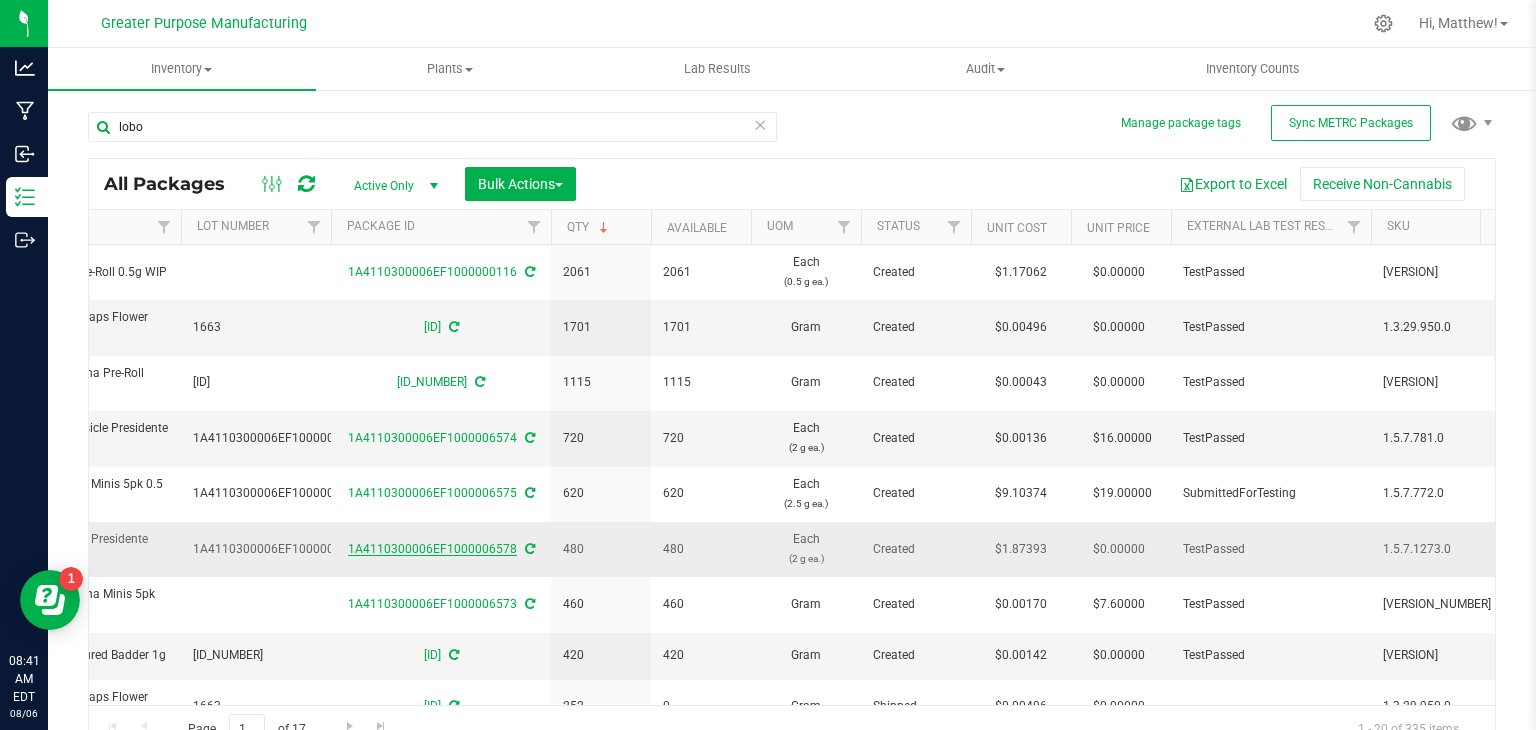drag, startPoint x: 348, startPoint y: 546, endPoint x: 512, endPoint y: 549, distance: 164.02744 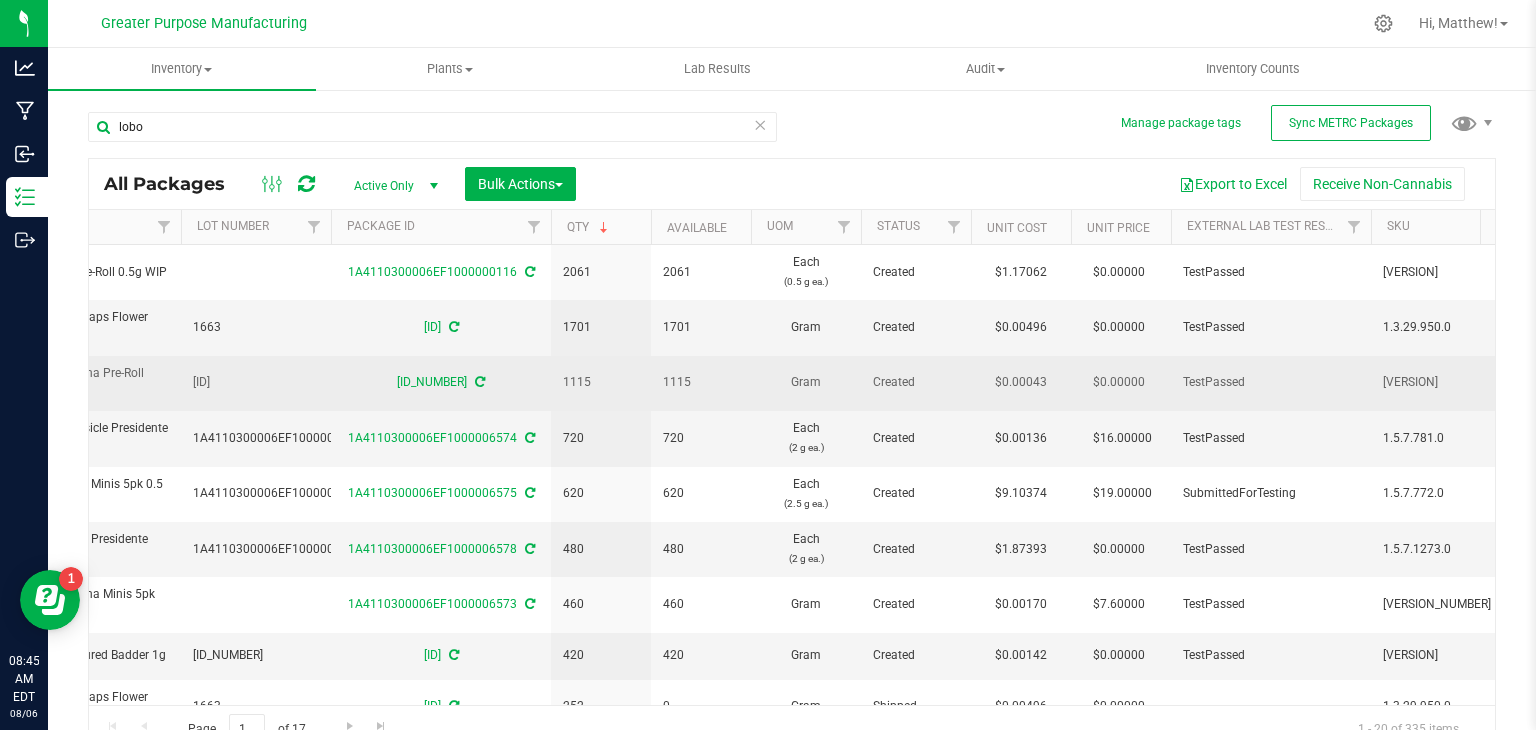 scroll, scrollTop: 0, scrollLeft: 0, axis: both 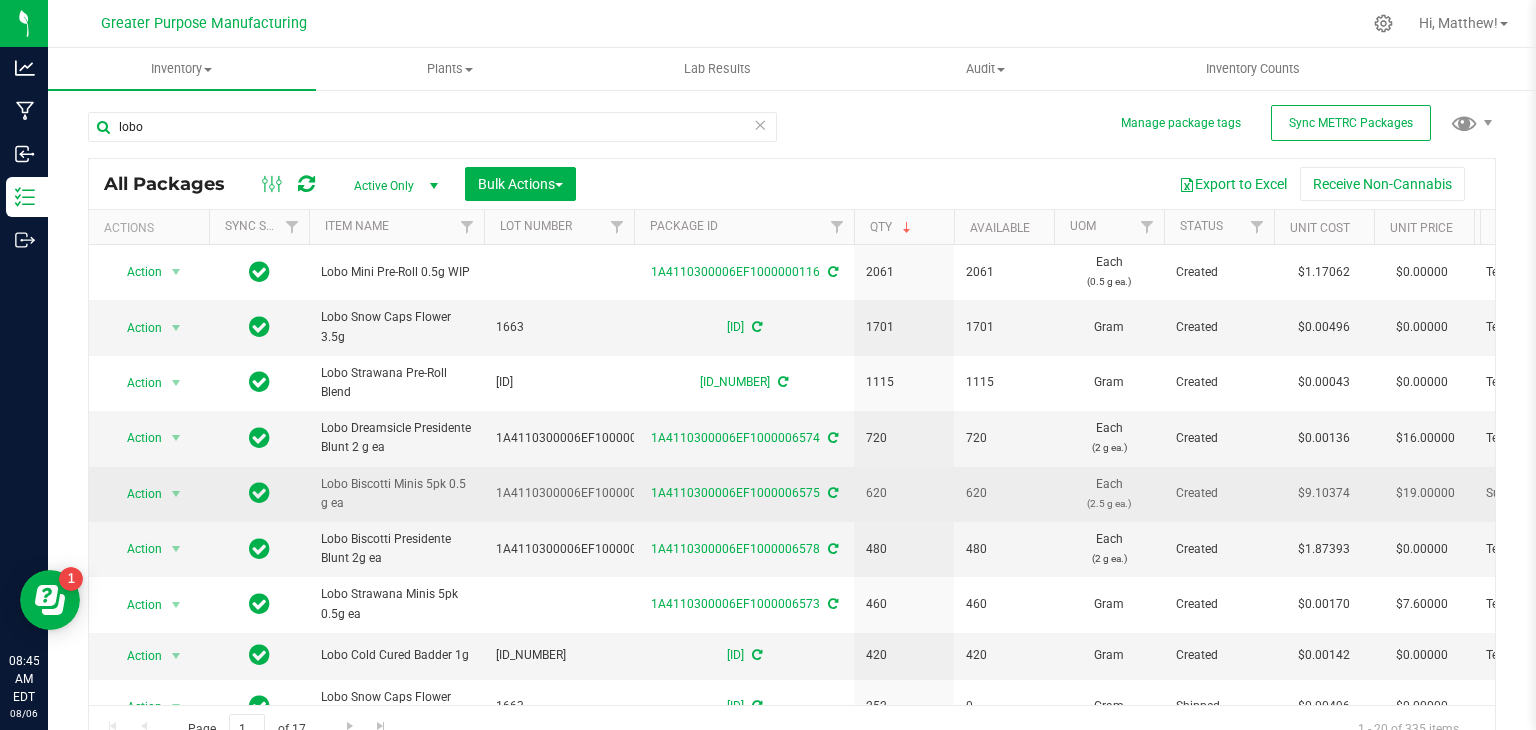 drag, startPoint x: 652, startPoint y: 495, endPoint x: 814, endPoint y: 500, distance: 162.07715 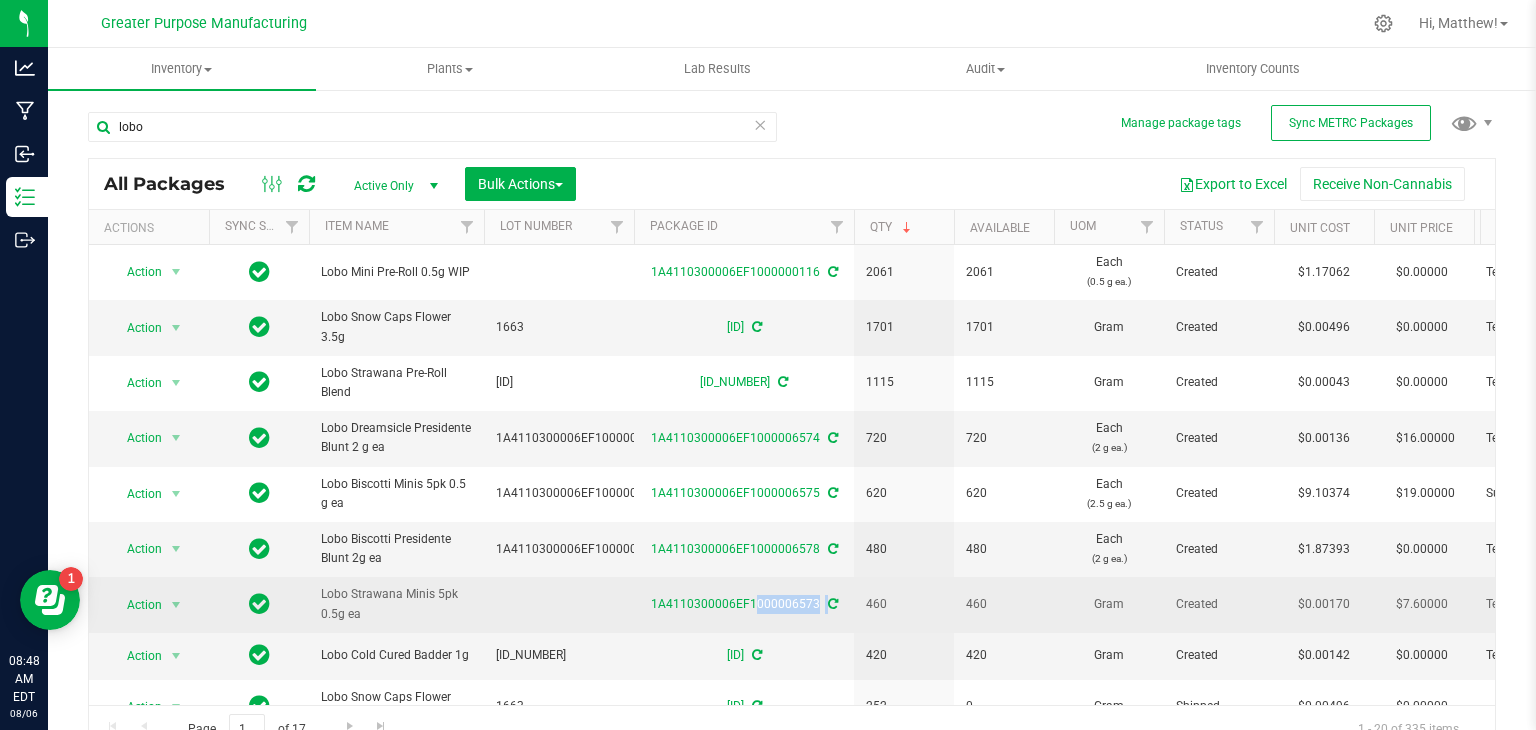 drag, startPoint x: 650, startPoint y: 604, endPoint x: 820, endPoint y: 609, distance: 170.07352 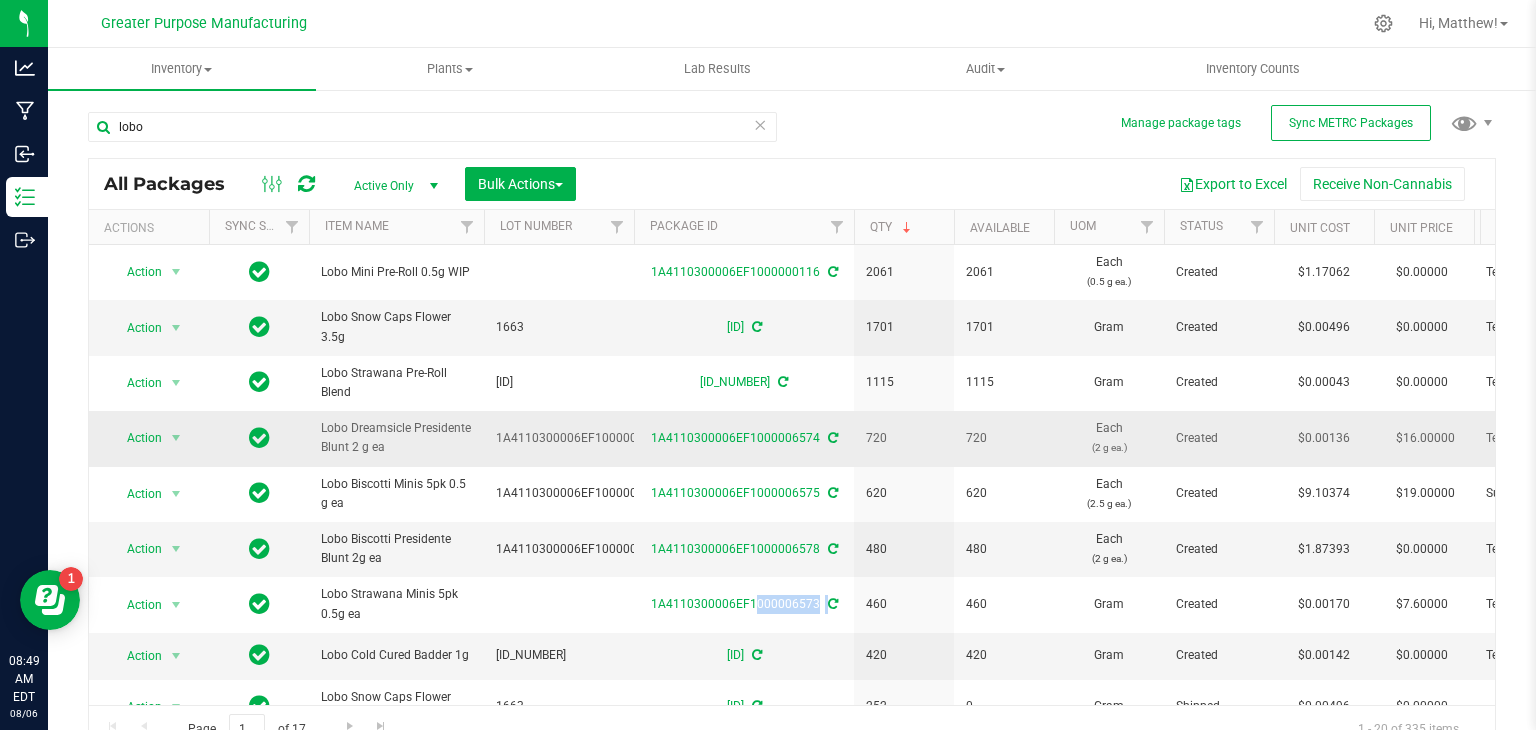 scroll, scrollTop: 0, scrollLeft: 390, axis: horizontal 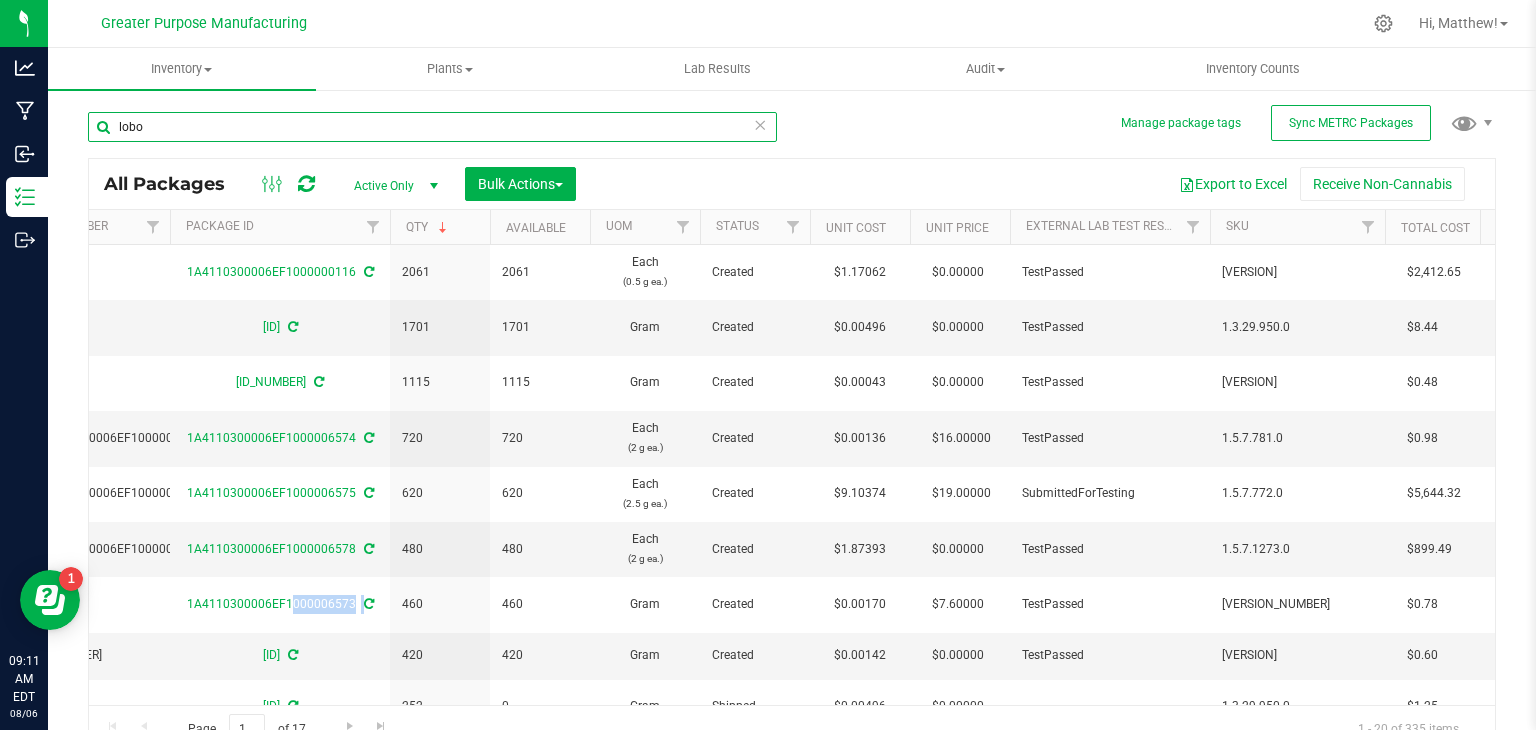 drag, startPoint x: 172, startPoint y: 127, endPoint x: 97, endPoint y: 115, distance: 75.95393 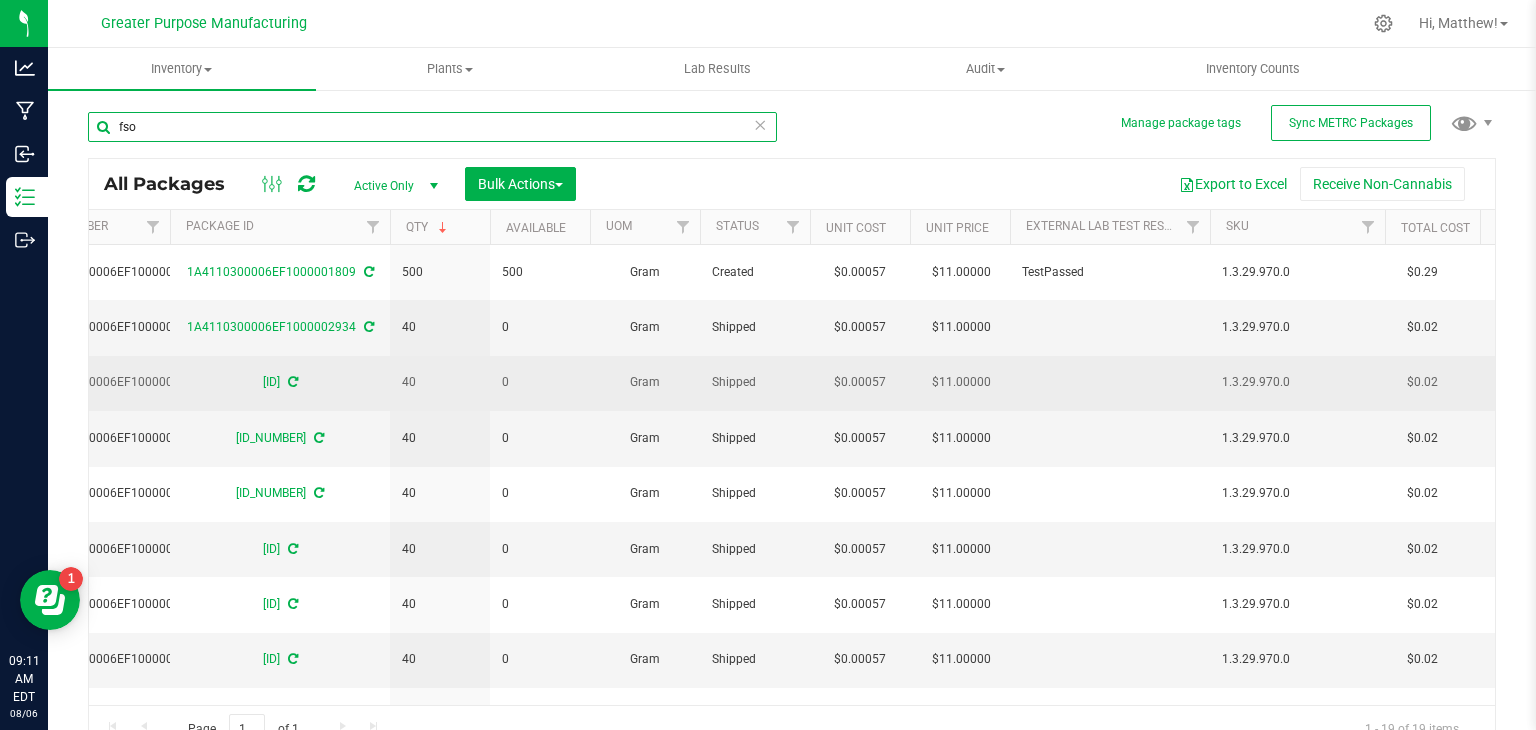 scroll, scrollTop: 0, scrollLeft: 0, axis: both 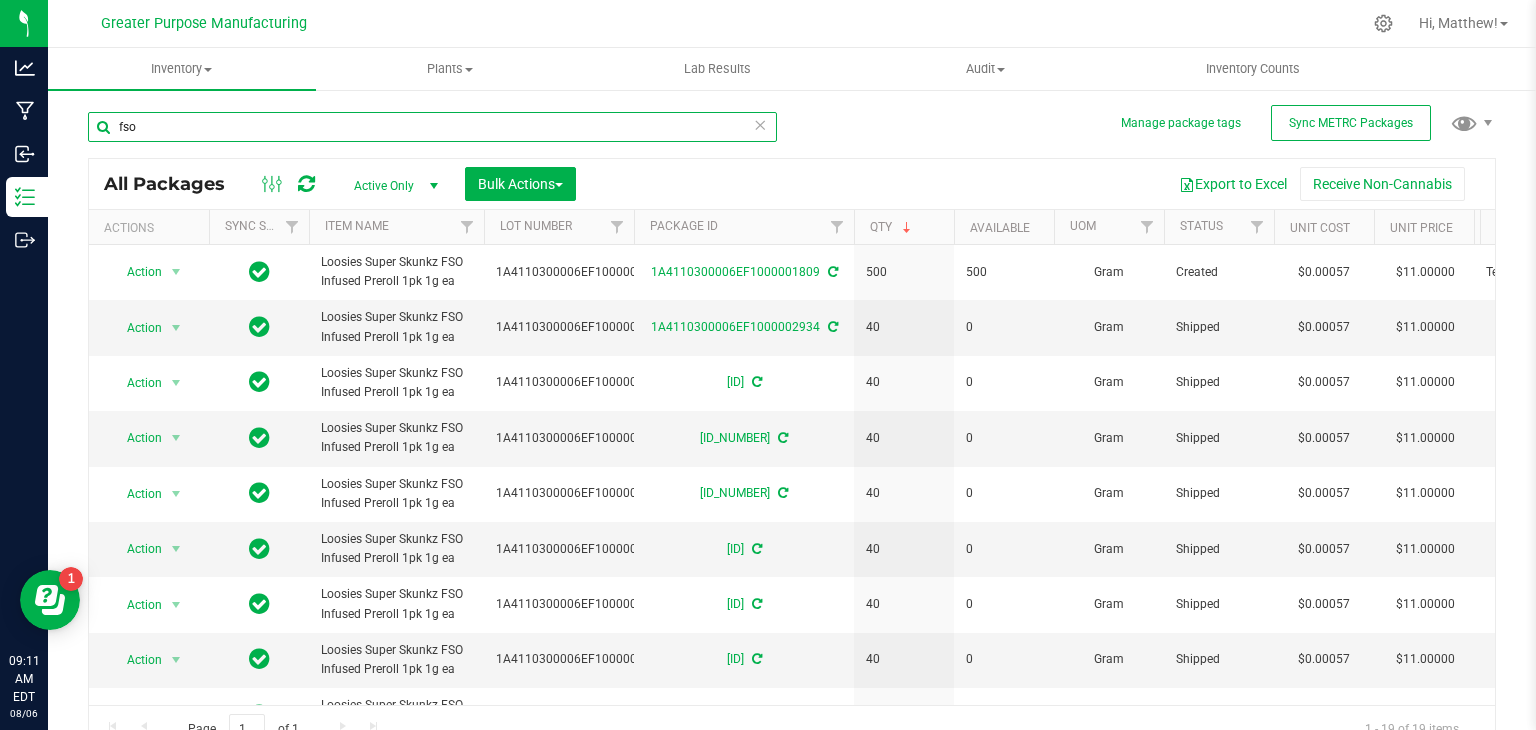 type on "fso" 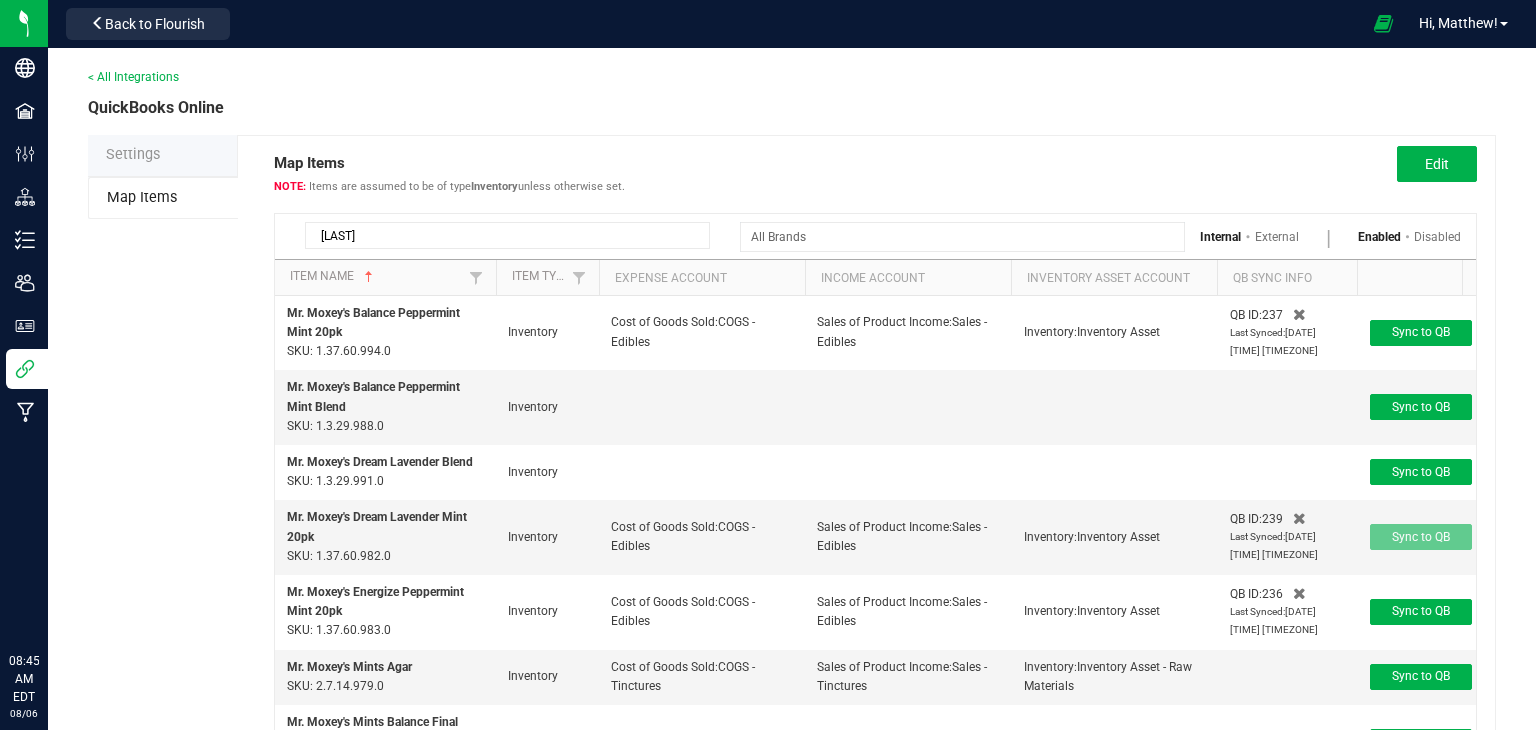 scroll, scrollTop: 0, scrollLeft: 0, axis: both 